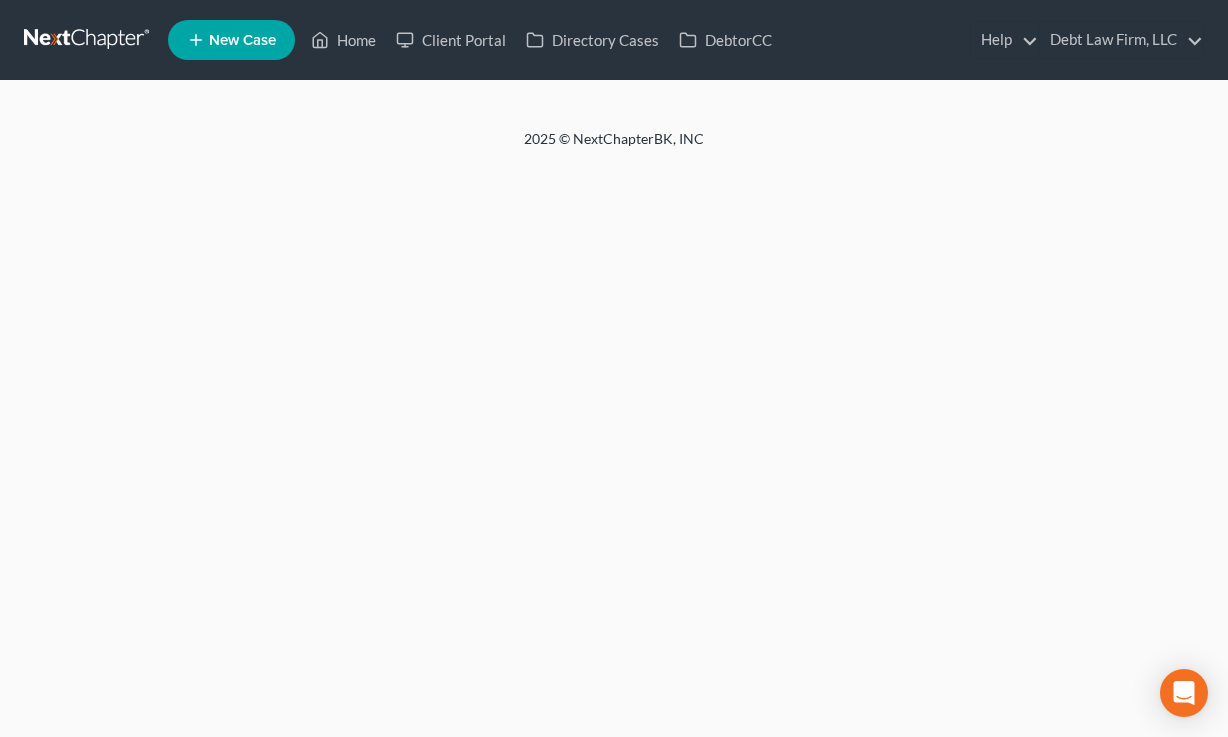 scroll, scrollTop: 0, scrollLeft: 0, axis: both 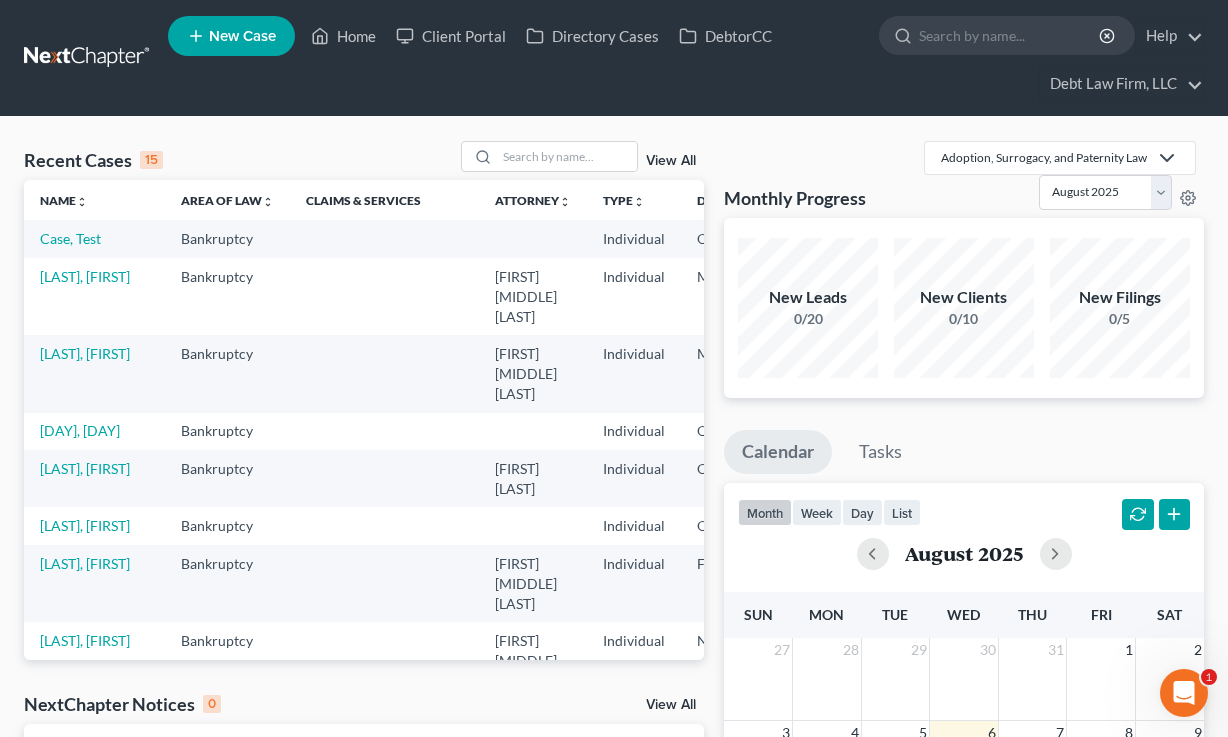 click on "[LAST], [FIRST]" at bounding box center [94, 296] 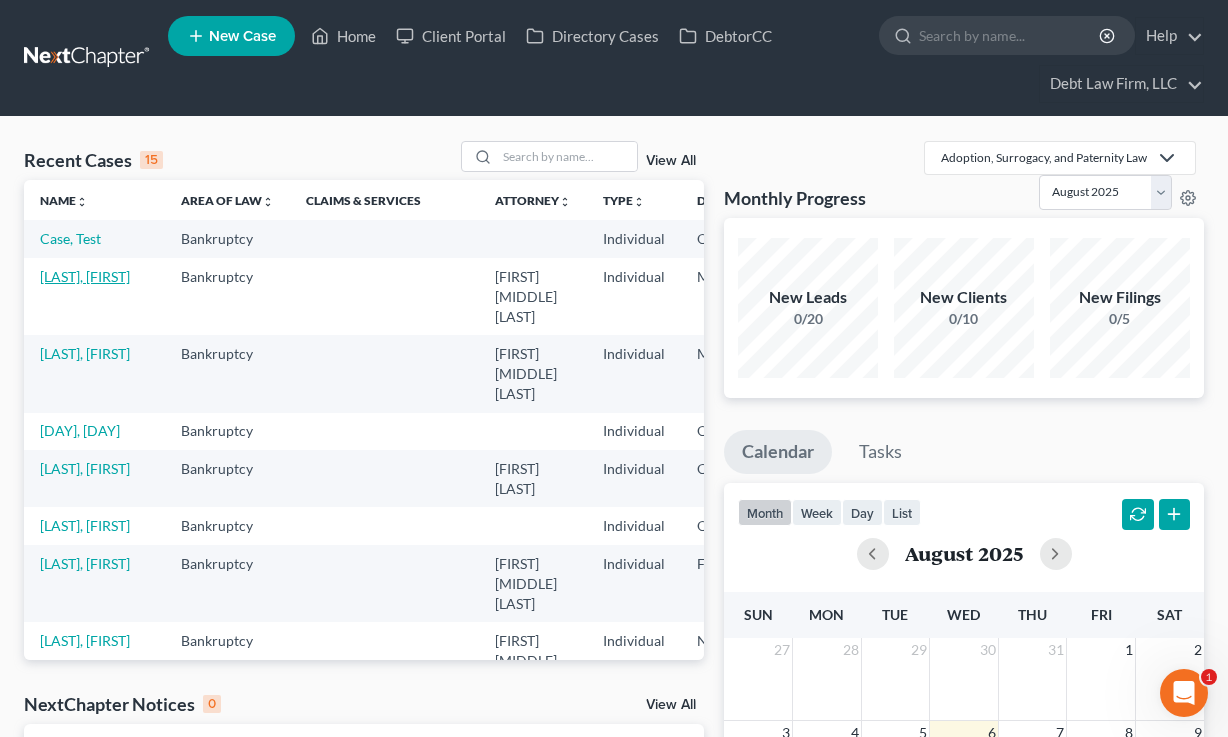 click on "[LAST], [FIRST]" at bounding box center (85, 276) 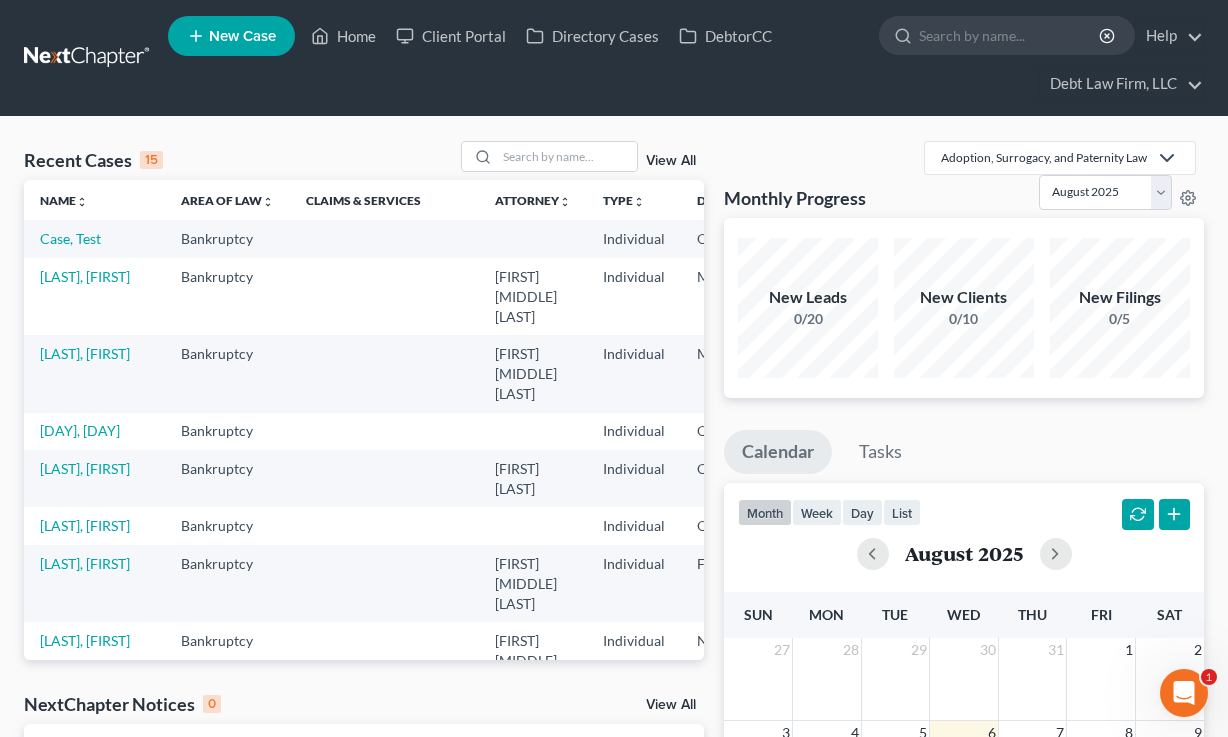 select on "3" 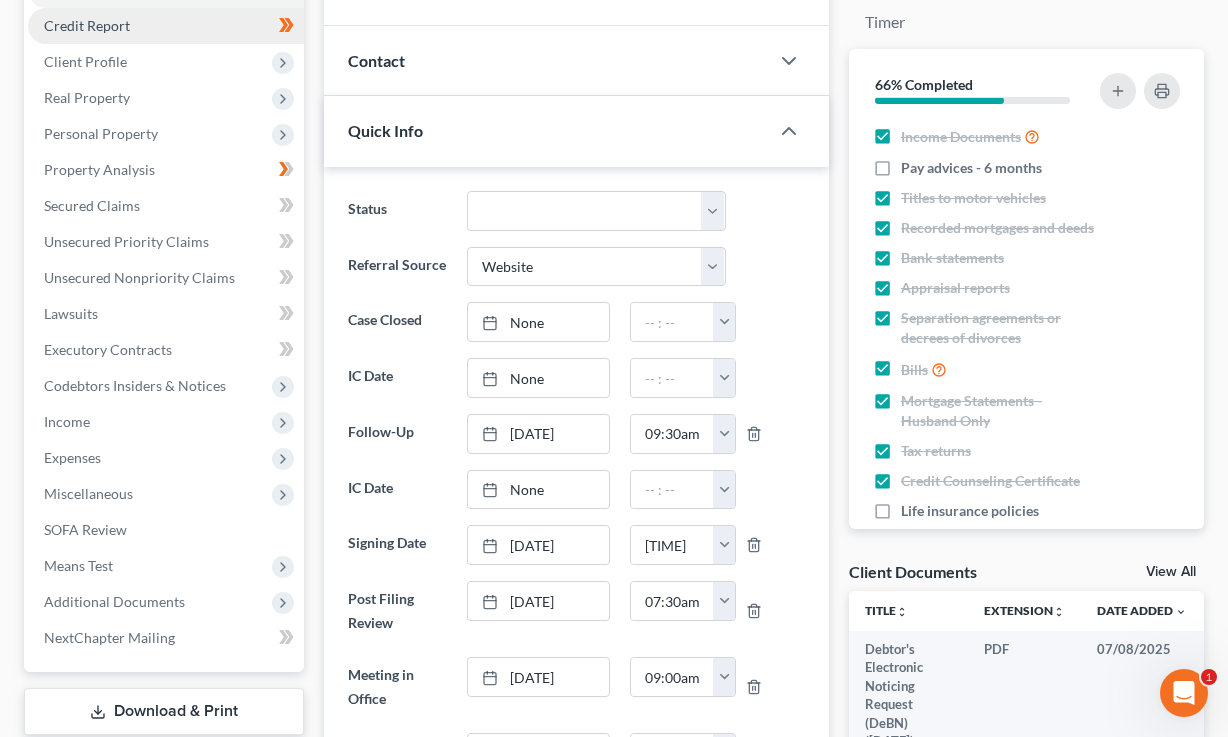 scroll, scrollTop: 0, scrollLeft: 0, axis: both 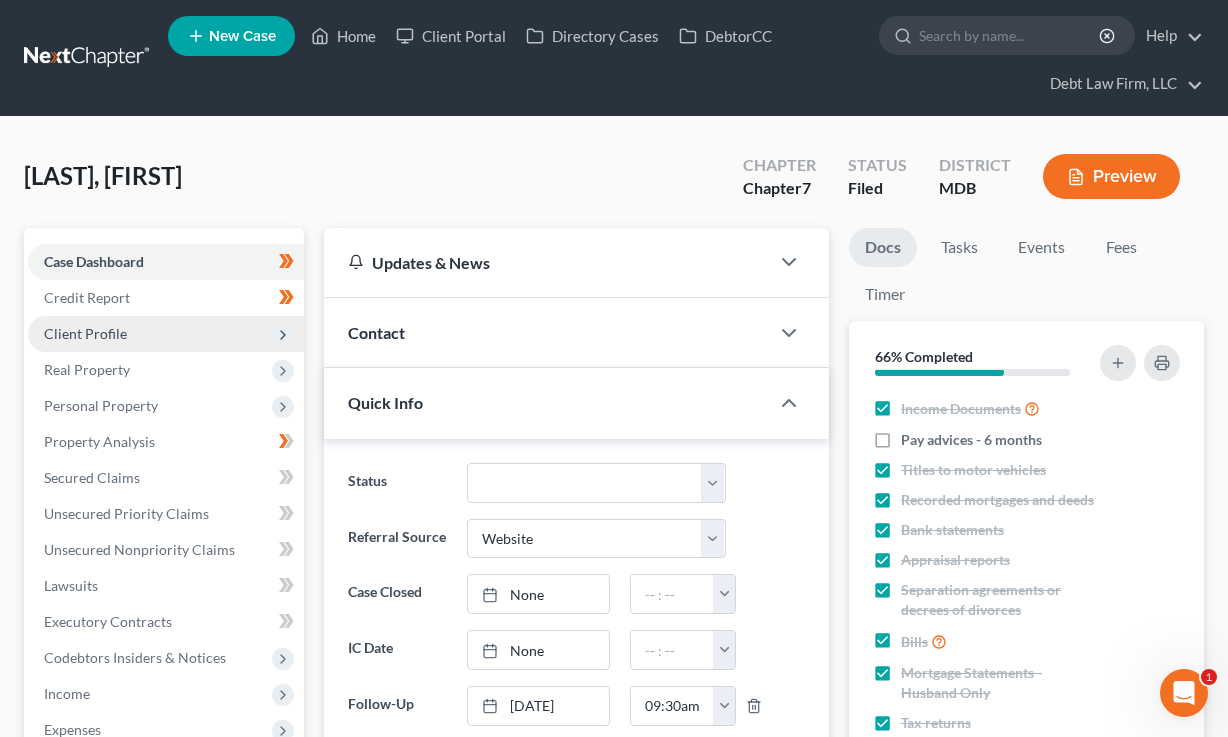click on "Client Profile" at bounding box center [166, 334] 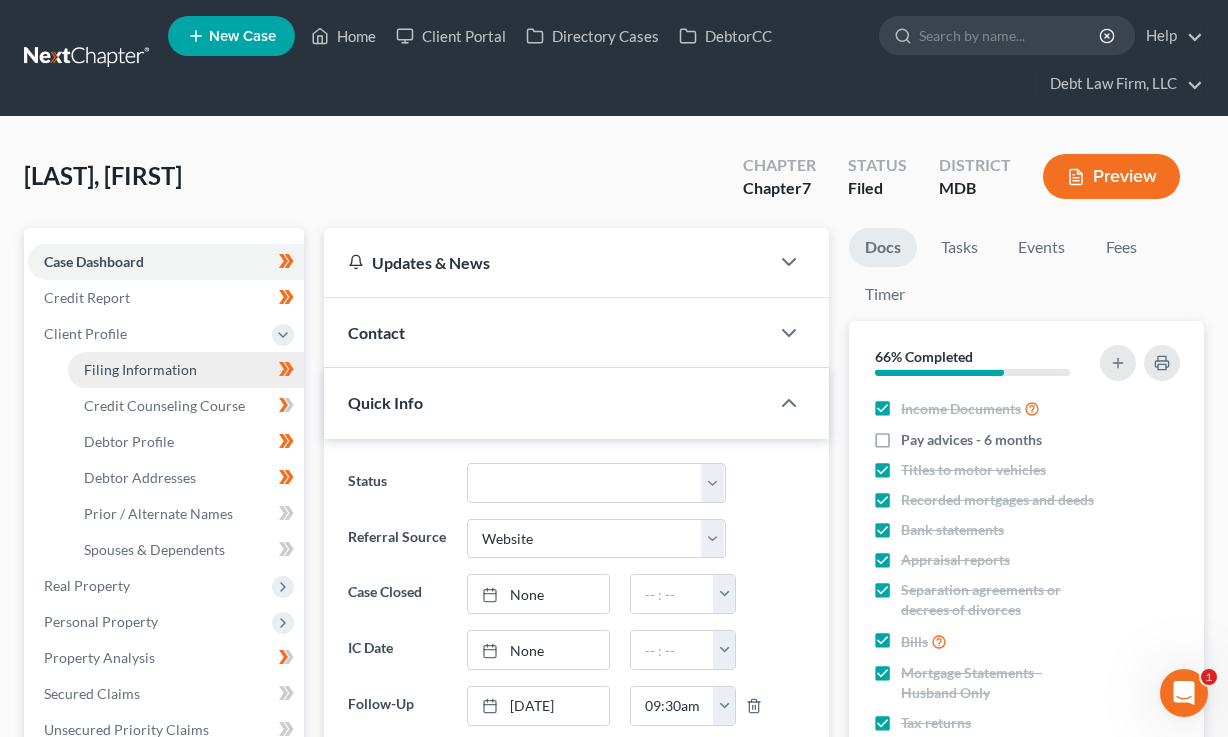 click on "Filing Information" at bounding box center [140, 369] 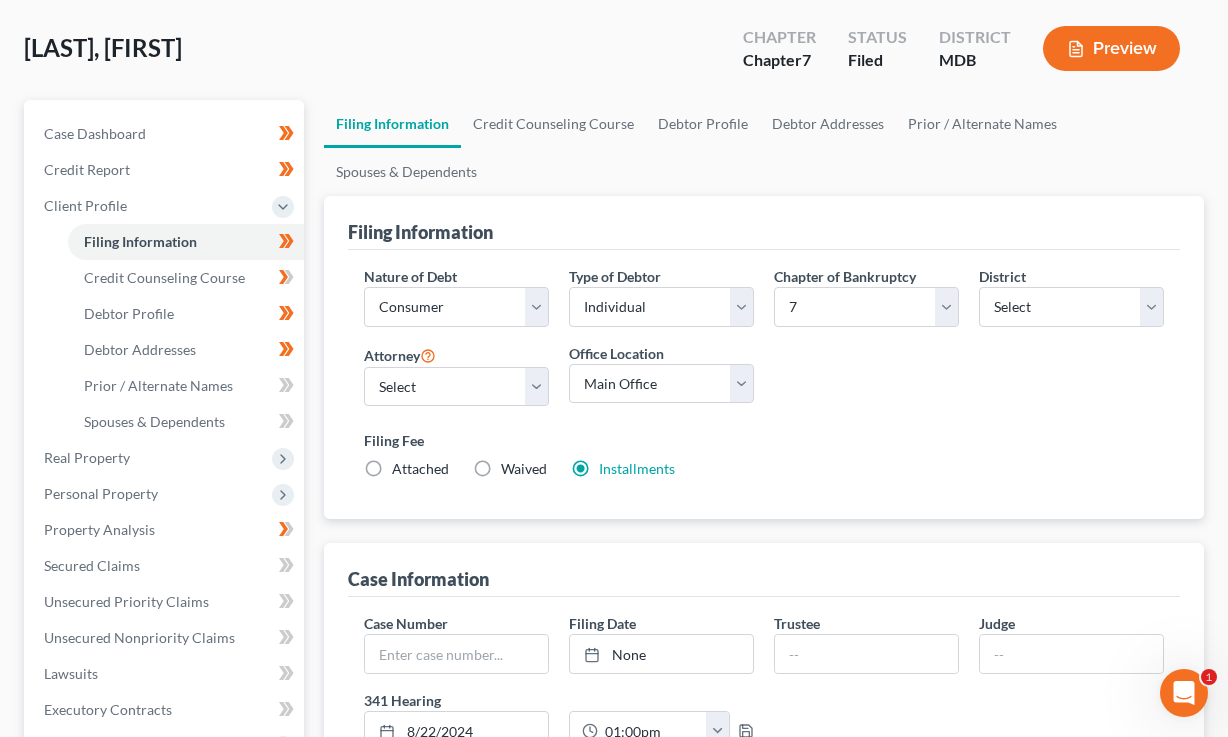 scroll, scrollTop: 232, scrollLeft: 0, axis: vertical 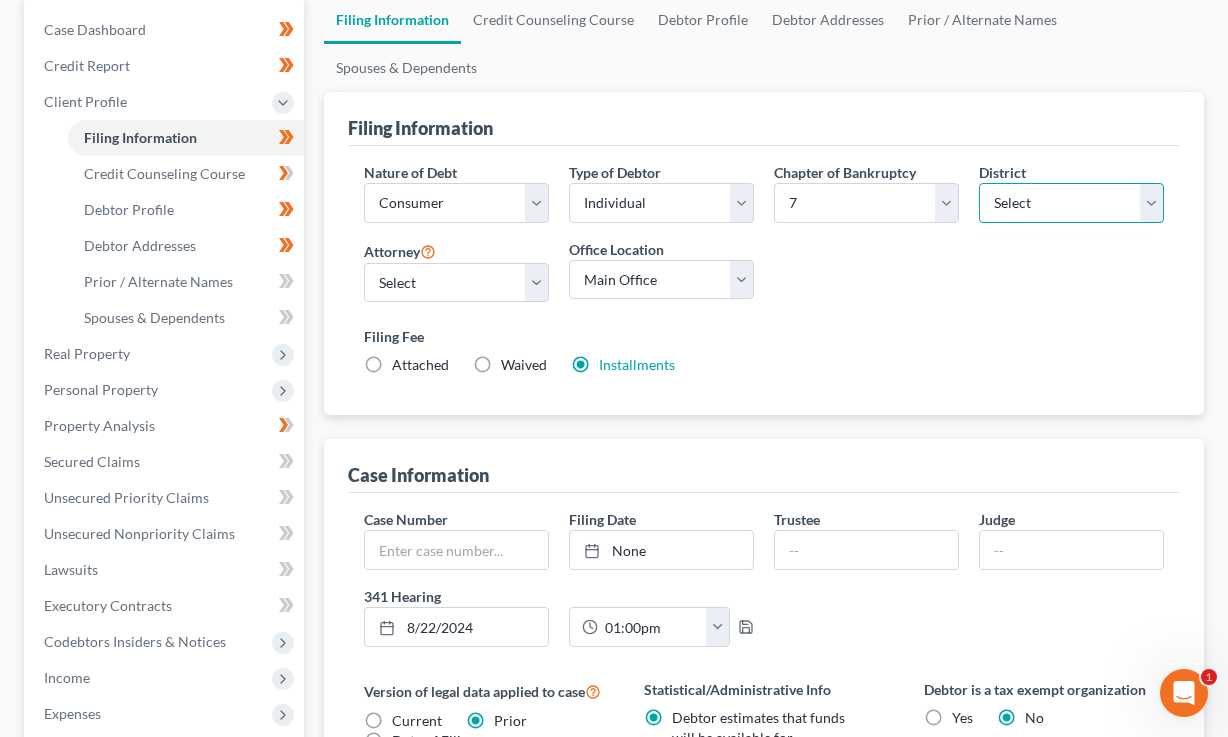 click on "Select Alabama - Middle Alabama - Northern Alabama - Southern Alaska Arizona Arkansas - Eastern Arkansas - Western California - Central California - Eastern California - Northern California - Southern Colorado Connecticut Delaware District of Columbia Florida - Middle Florida - Northern Florida - Southern Georgia - Middle Georgia - Northern Georgia - Southern Guam Hawaii Idaho Illinois - Central Illinois - Northern Illinois - Southern Indiana - Northern Indiana - Southern Iowa - Northern Iowa - Southern Kansas Kentucky - Eastern Kentucky - Western Louisiana - Eastern Louisiana - Middle Louisiana - Western Maine Maryland Massachusetts Michigan - Eastern Michigan - Western Minnesota Mississippi - Northern Mississippi - Southern Missouri - Eastern Missouri - Western Montana Nebraska Nevada New Hampshire New Jersey New Mexico New York - Eastern New York - Northern New York - Southern New York - Western North Carolina - Eastern North Carolina - Middle North Carolina - Western North Dakota Ohio - Northern Oregon" at bounding box center (1071, 203) 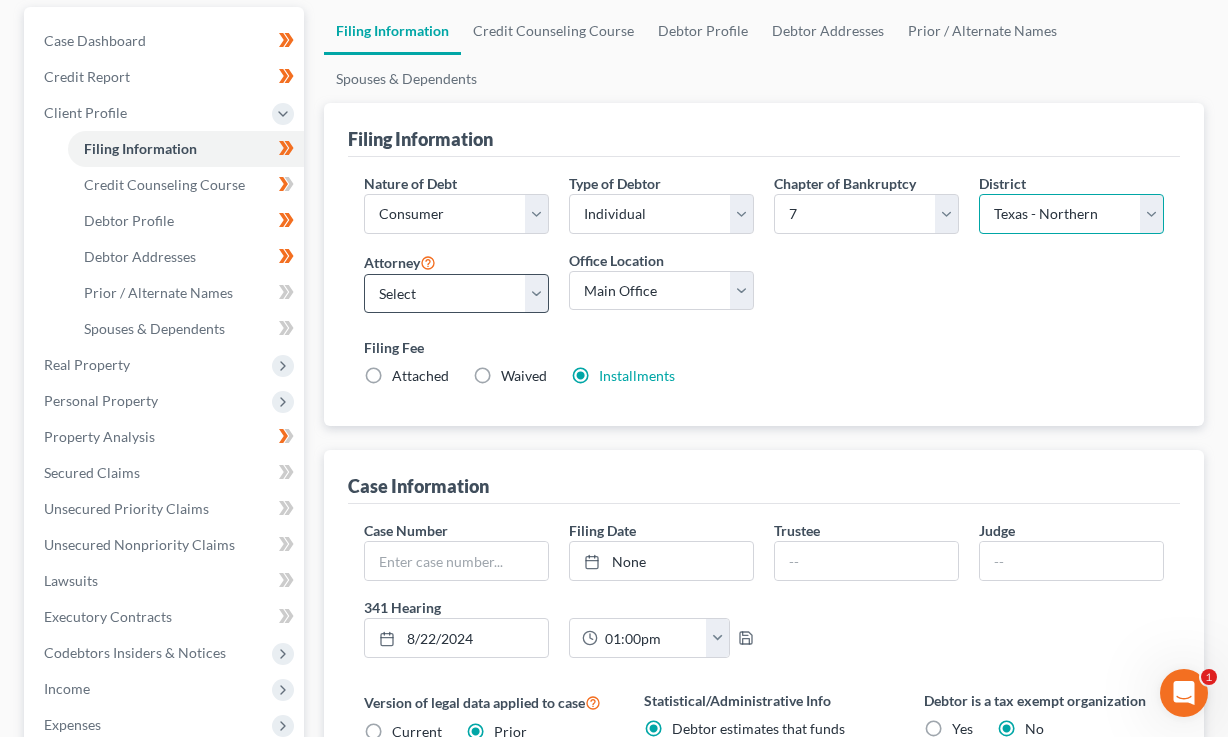 scroll, scrollTop: 514, scrollLeft: 0, axis: vertical 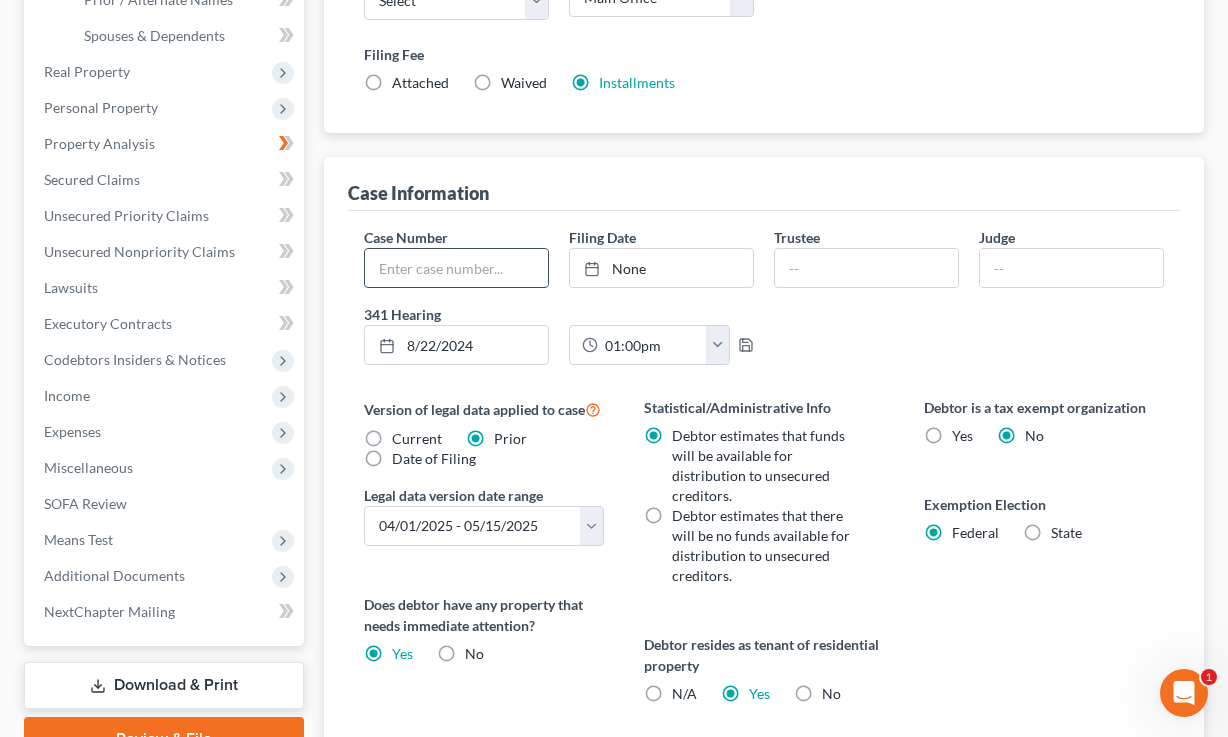 click at bounding box center [456, 268] 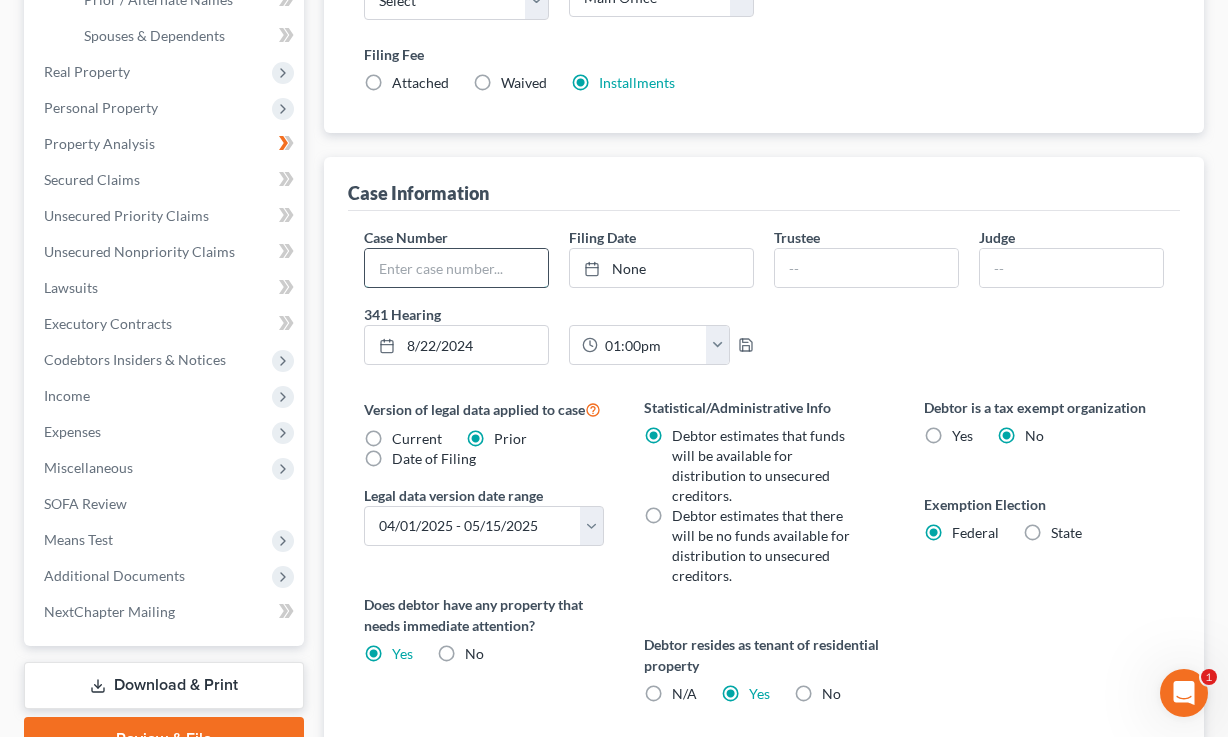type on "[SSN]" 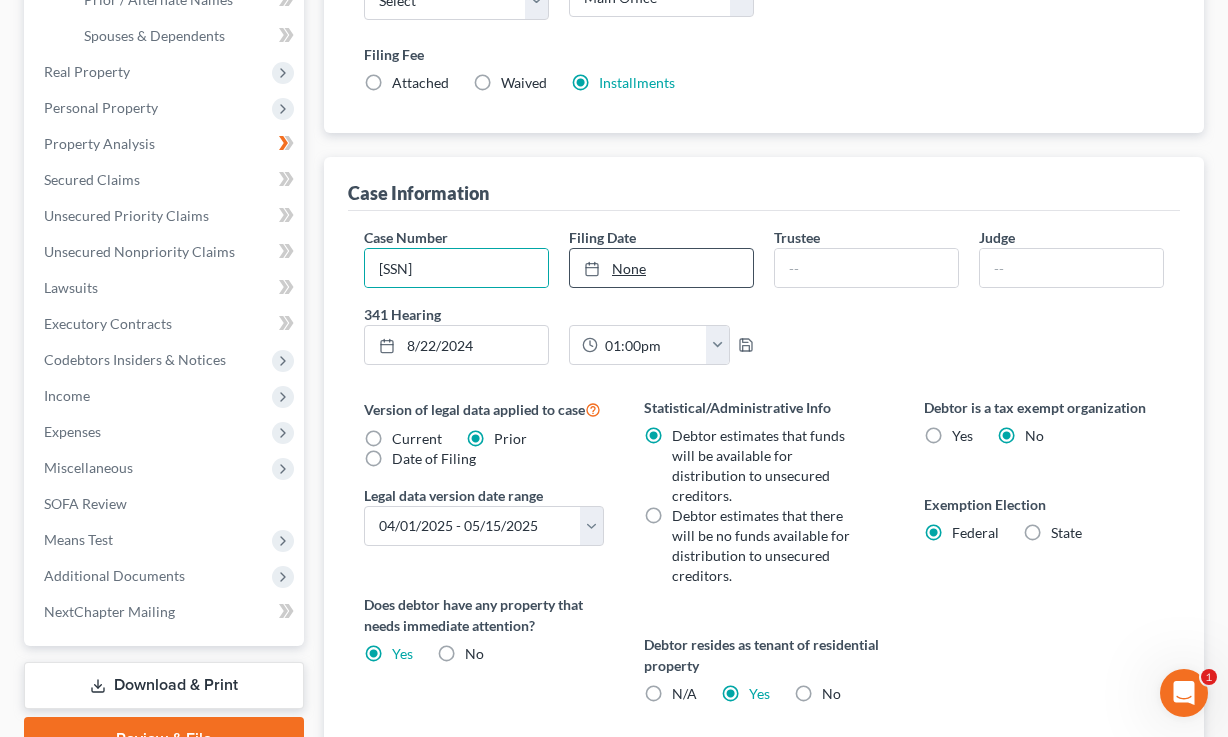 click on "None" at bounding box center (661, 268) 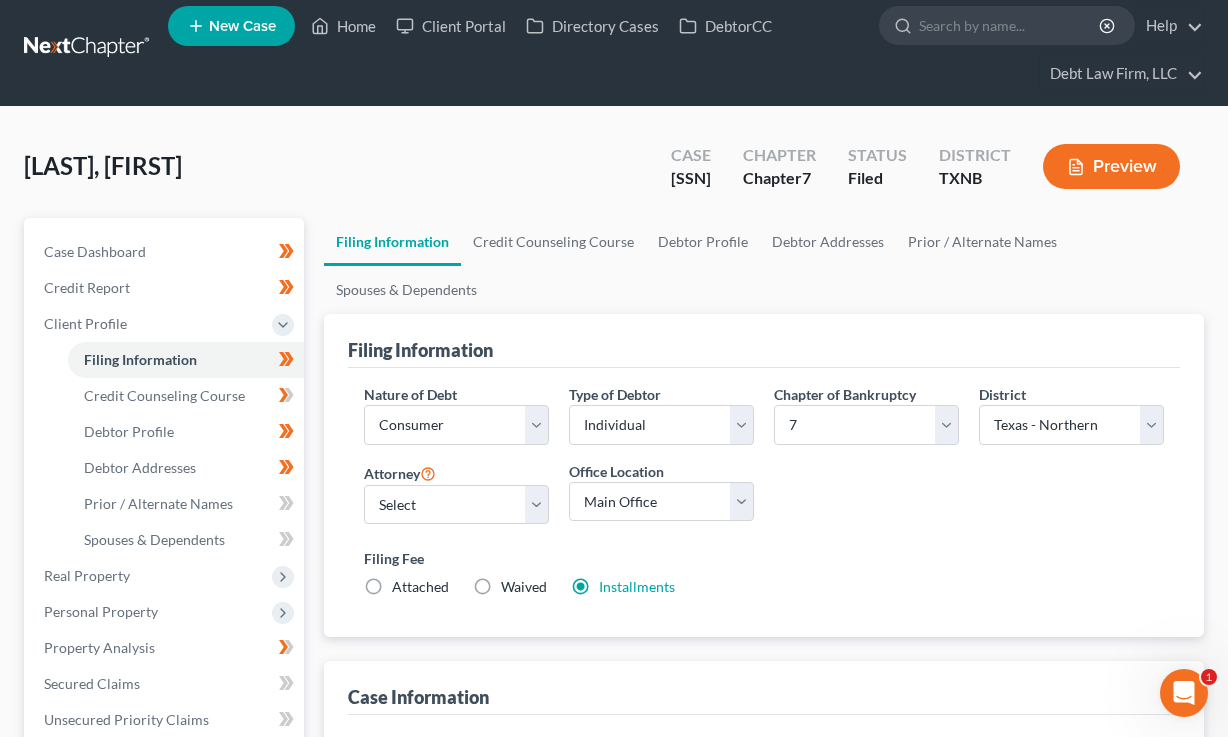 scroll, scrollTop: 0, scrollLeft: 0, axis: both 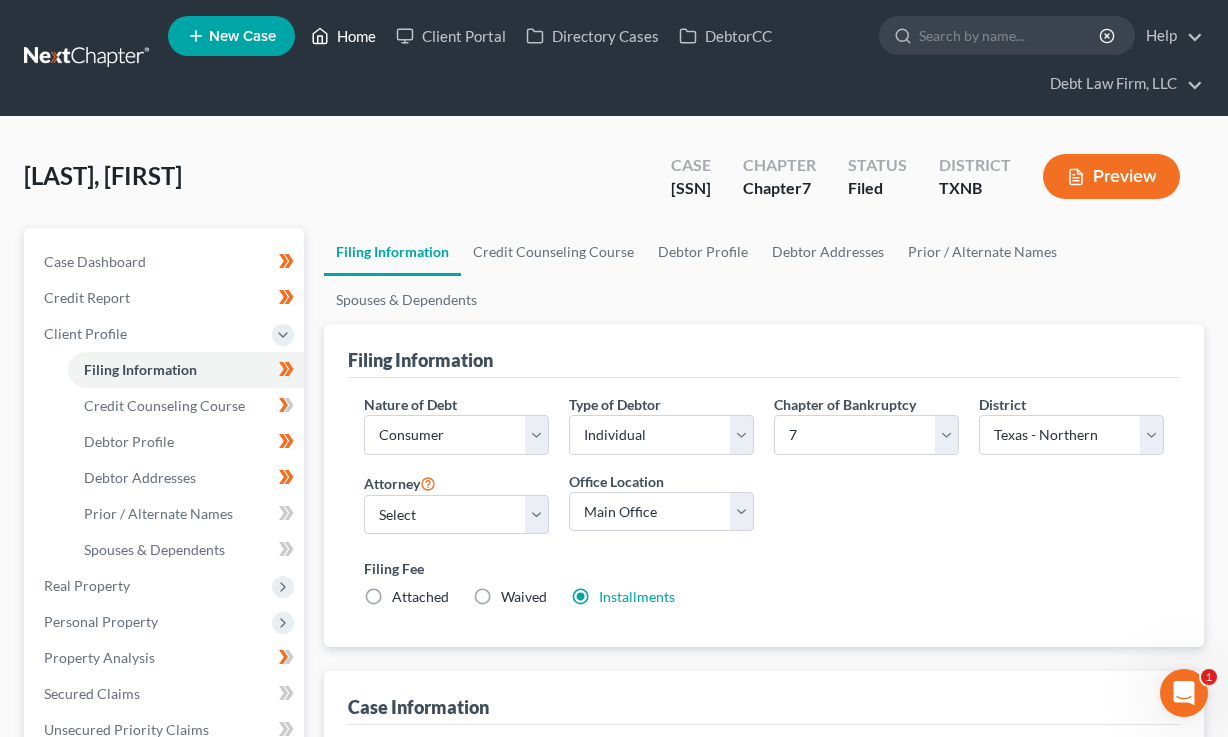 click on "Home" at bounding box center [343, 36] 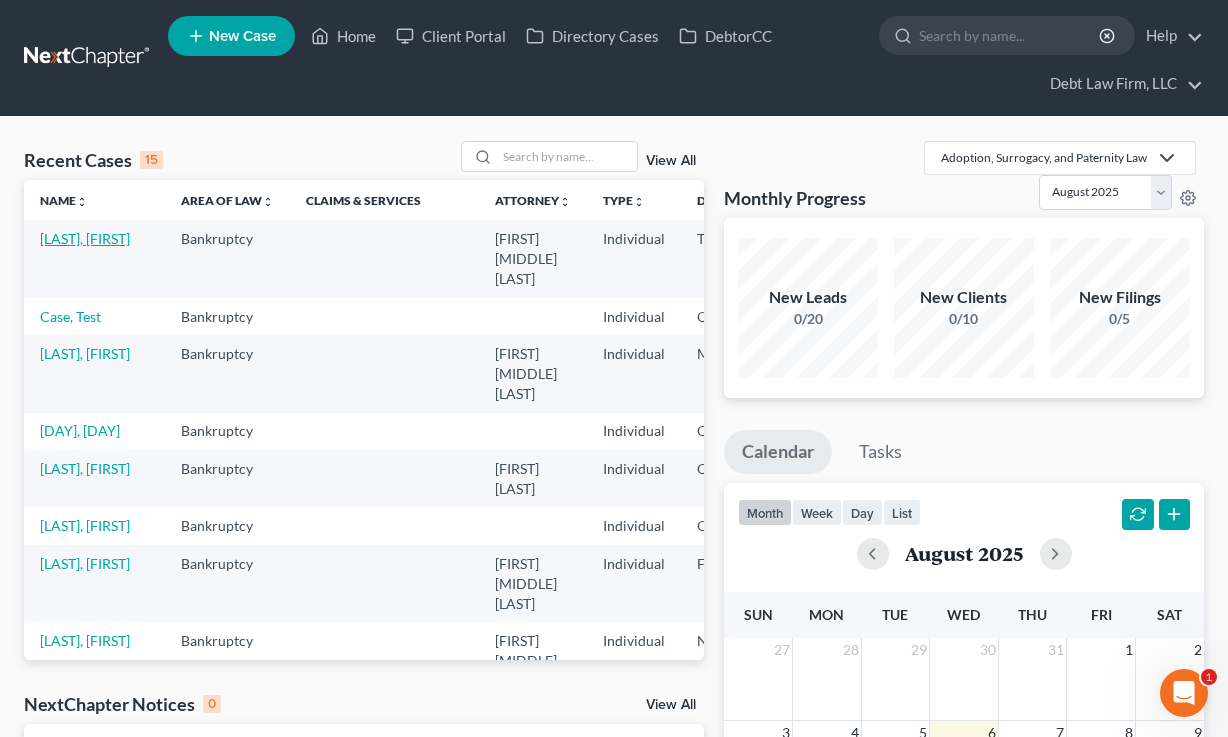click on "[LAST], [FIRST]" at bounding box center [85, 238] 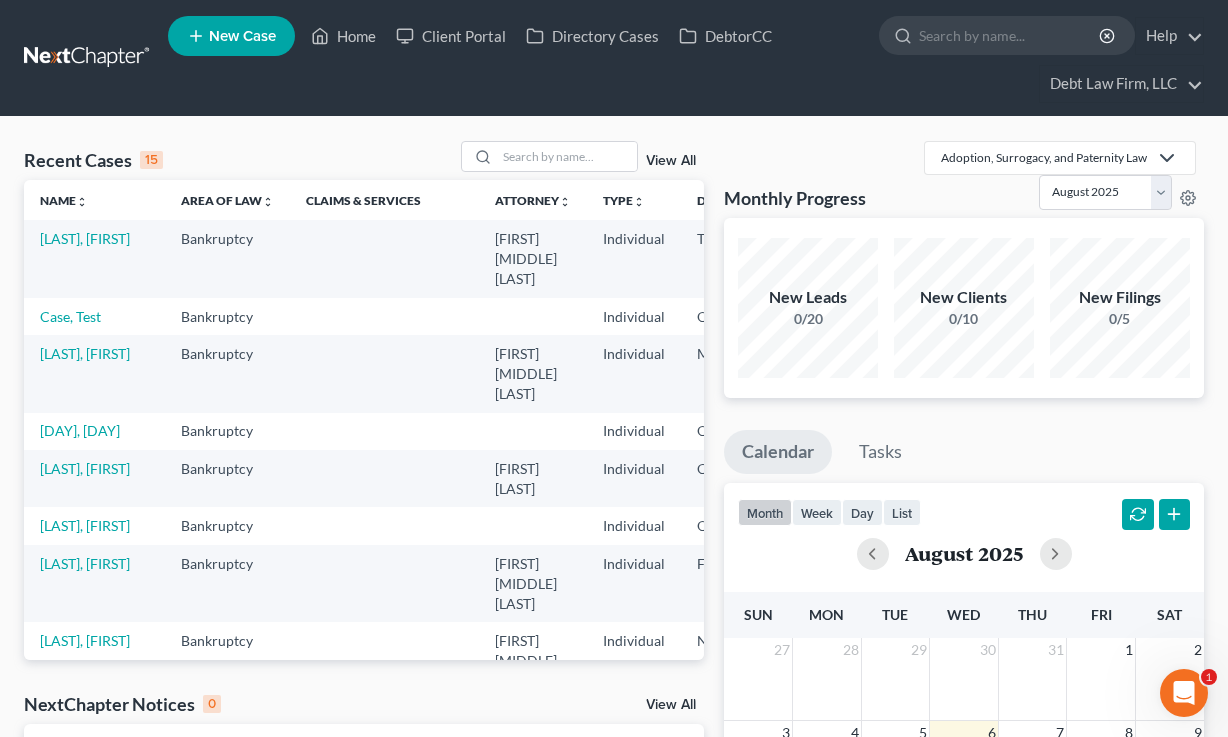 select on "8" 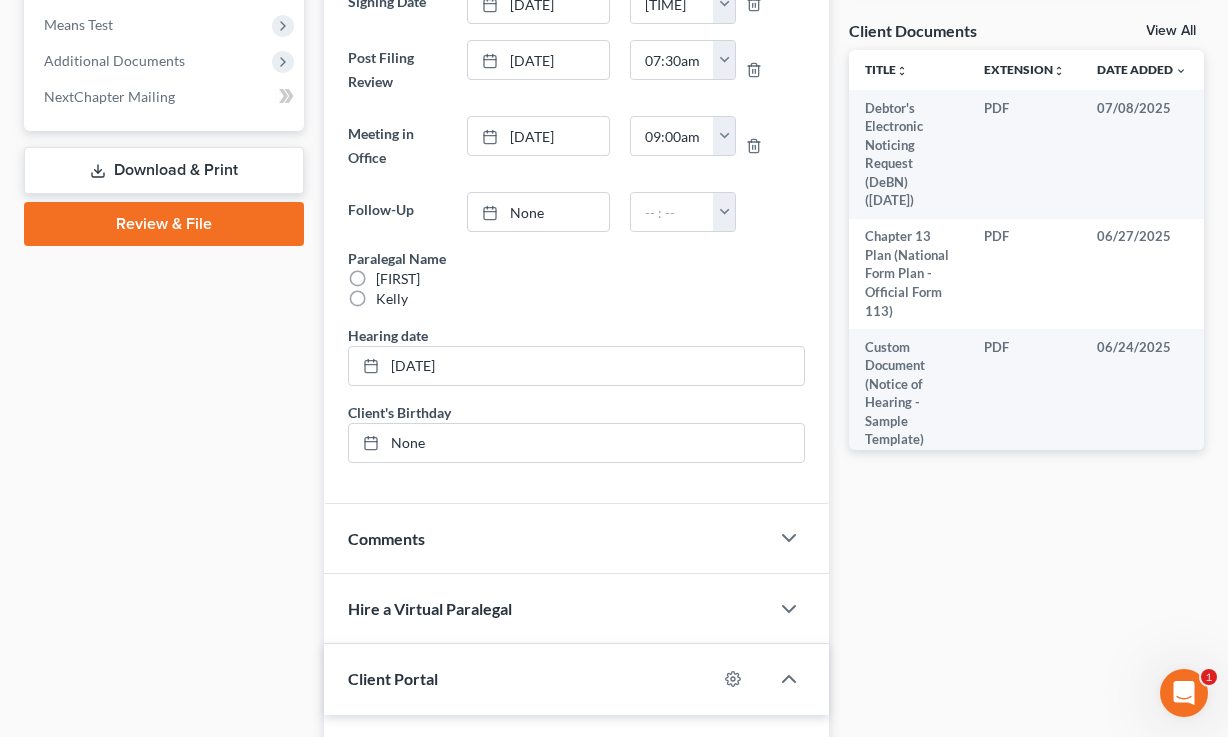 scroll, scrollTop: 411, scrollLeft: 0, axis: vertical 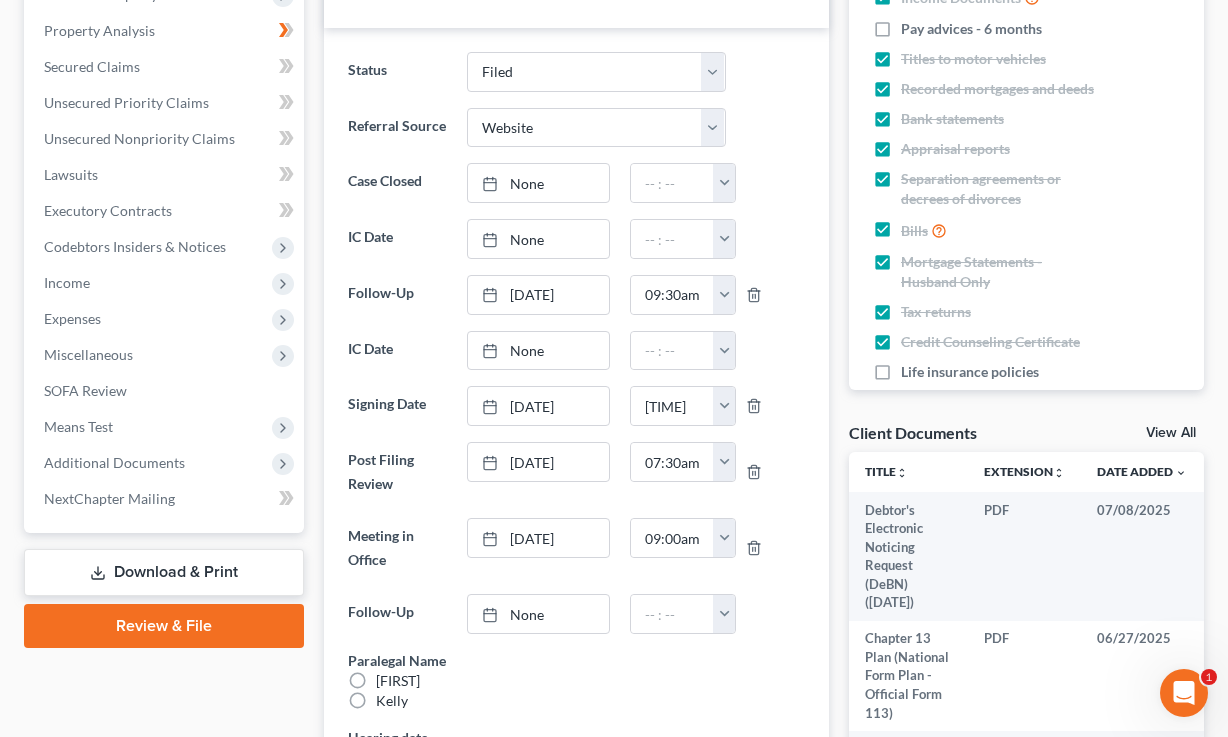 click on "Review & File" at bounding box center (164, 626) 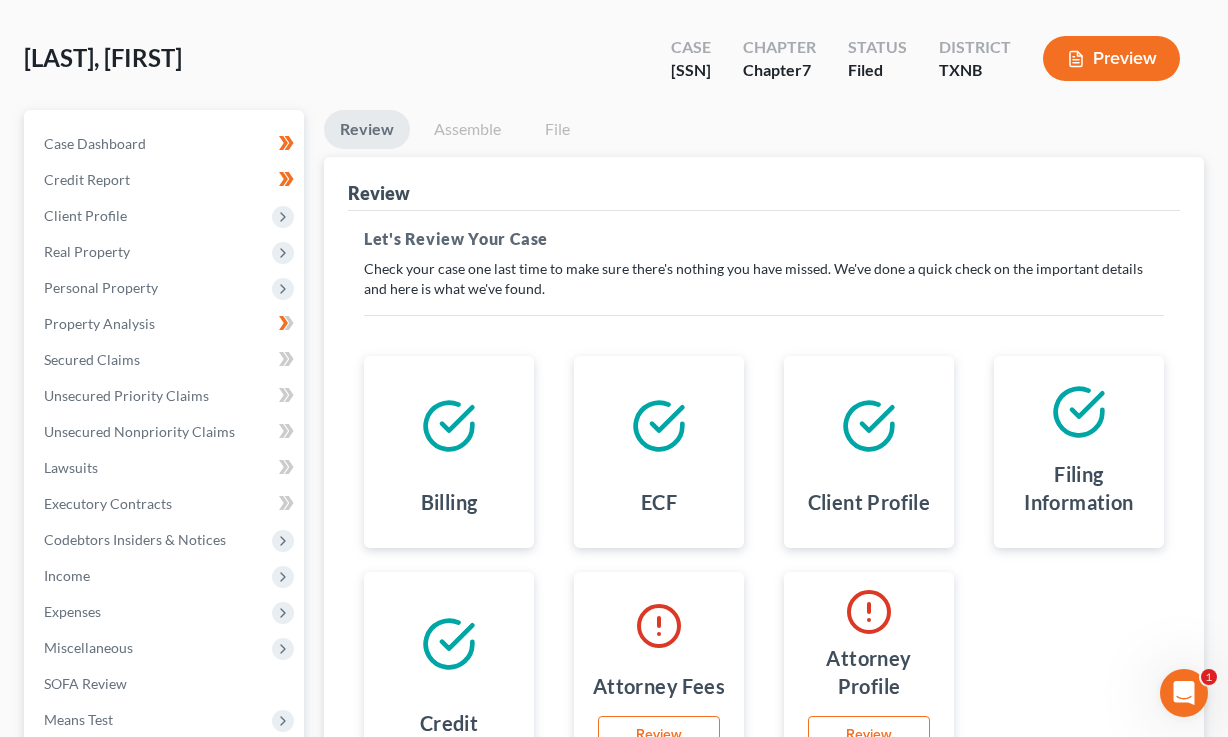 scroll, scrollTop: 279, scrollLeft: 0, axis: vertical 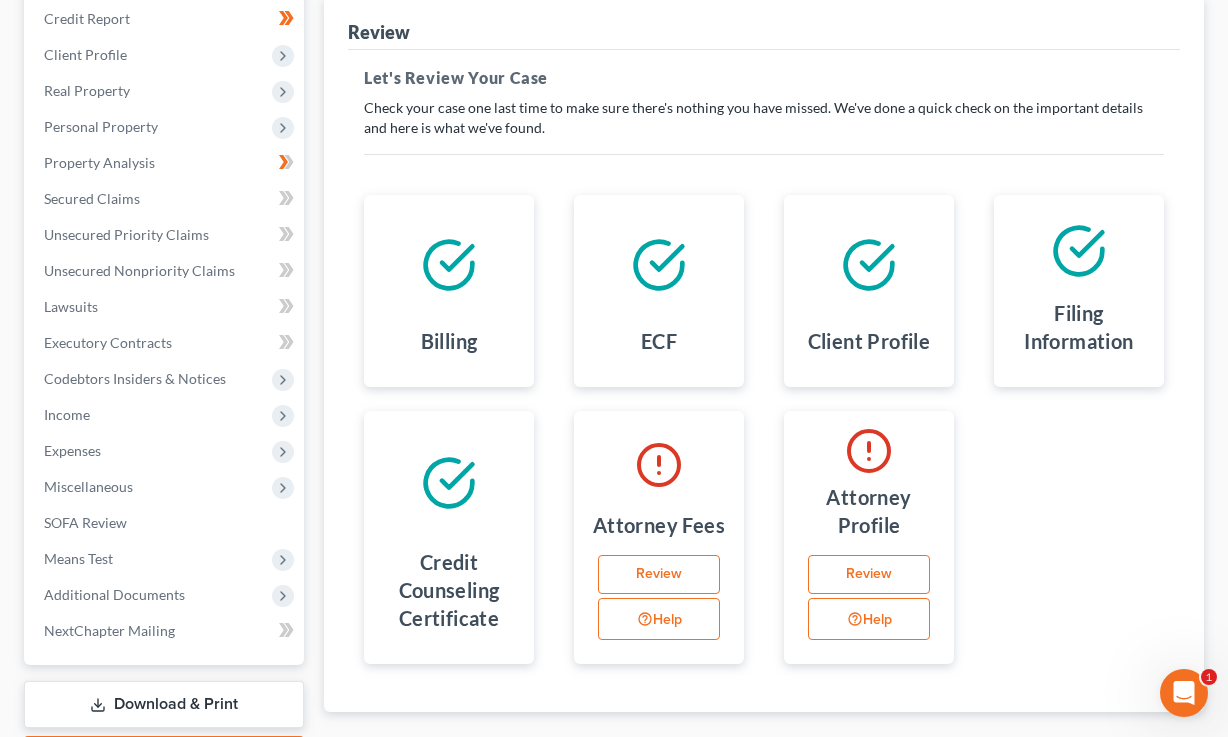 click on "Review" at bounding box center (659, 575) 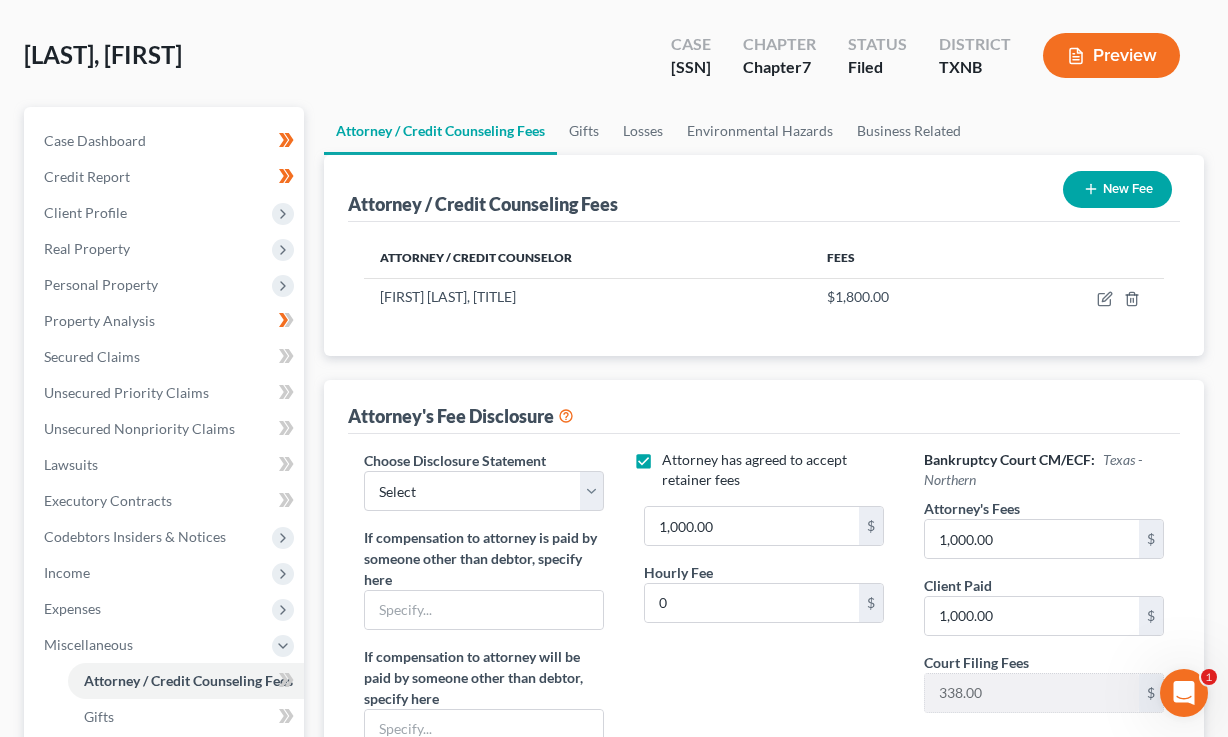 scroll, scrollTop: 236, scrollLeft: 0, axis: vertical 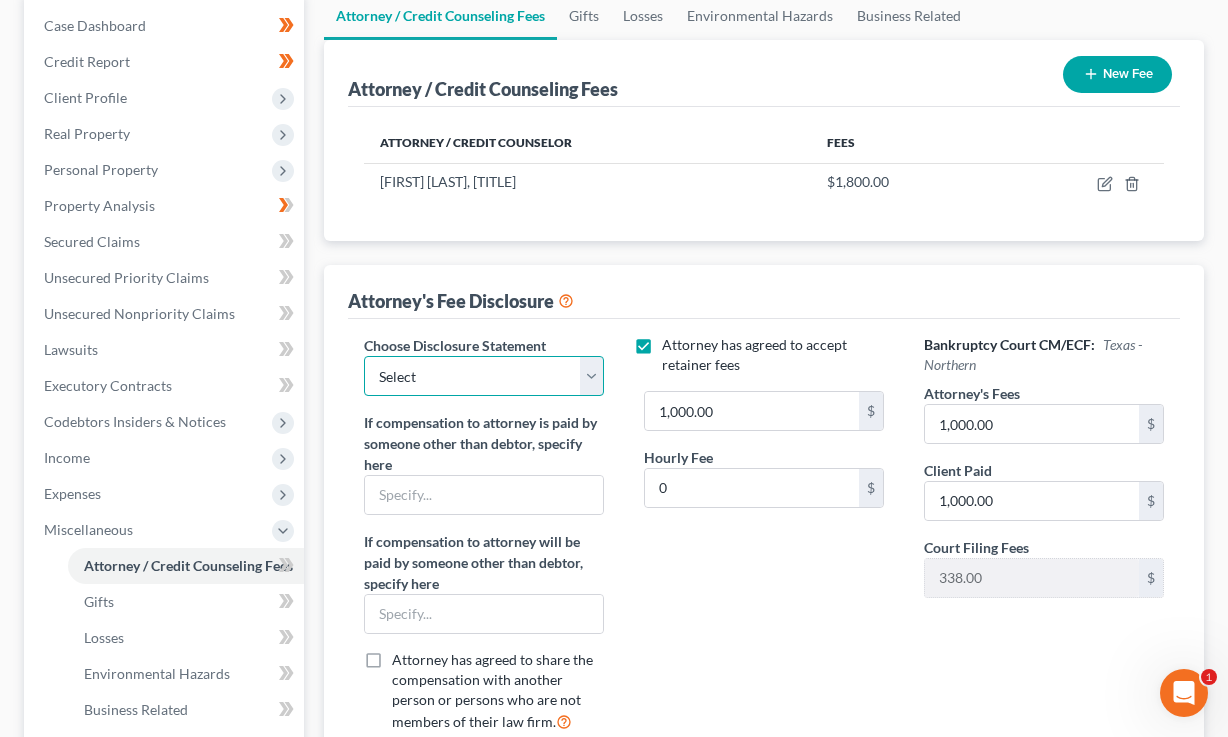 click on "Select chapter 13- ALB Chapter 7 ALMB- Chapter 7 Basic Chapter 7 Chapter 7 Disc CANB Hourly Chapter 13 LAMB Chapter 11 Chapter 13 LAWB Ch 13 LAEB Mandy Test Ch 7 Disclosure Chapter 7 11 LAWB 13 Chapter 7 11 Disclosure Chapter 13 Chapter 7-" at bounding box center (484, 376) 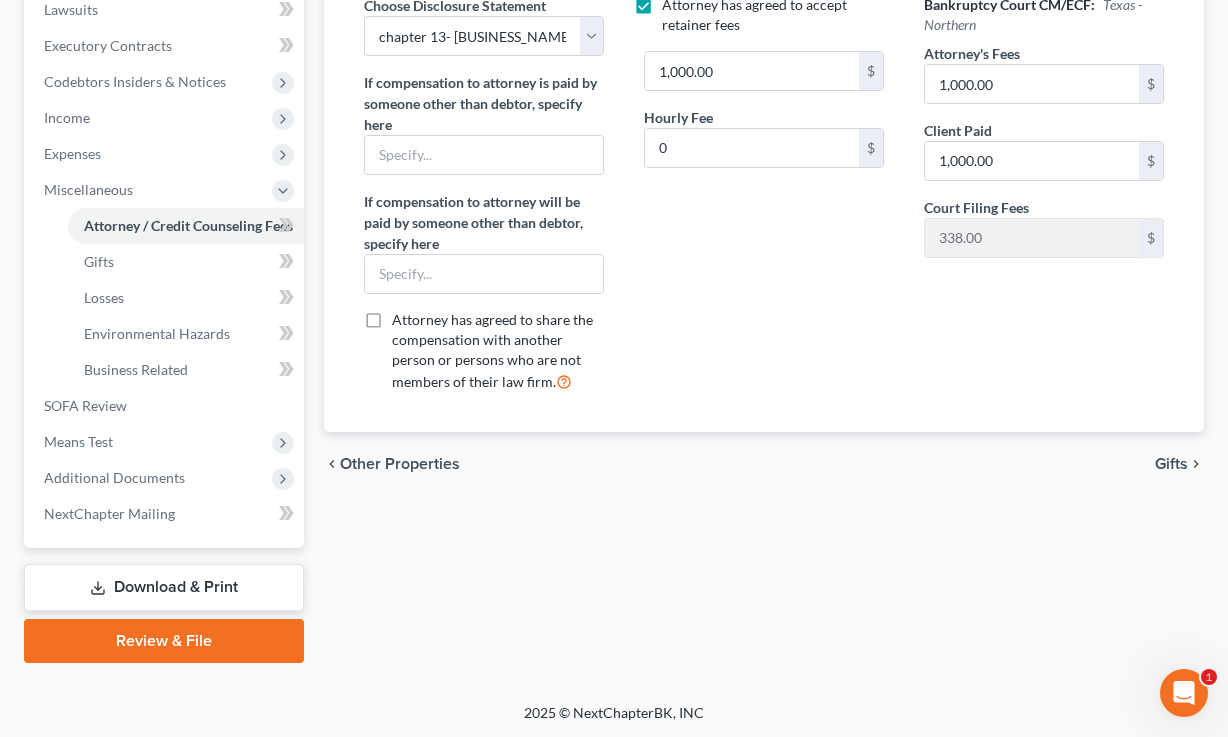 click on "Review & File" at bounding box center [164, 641] 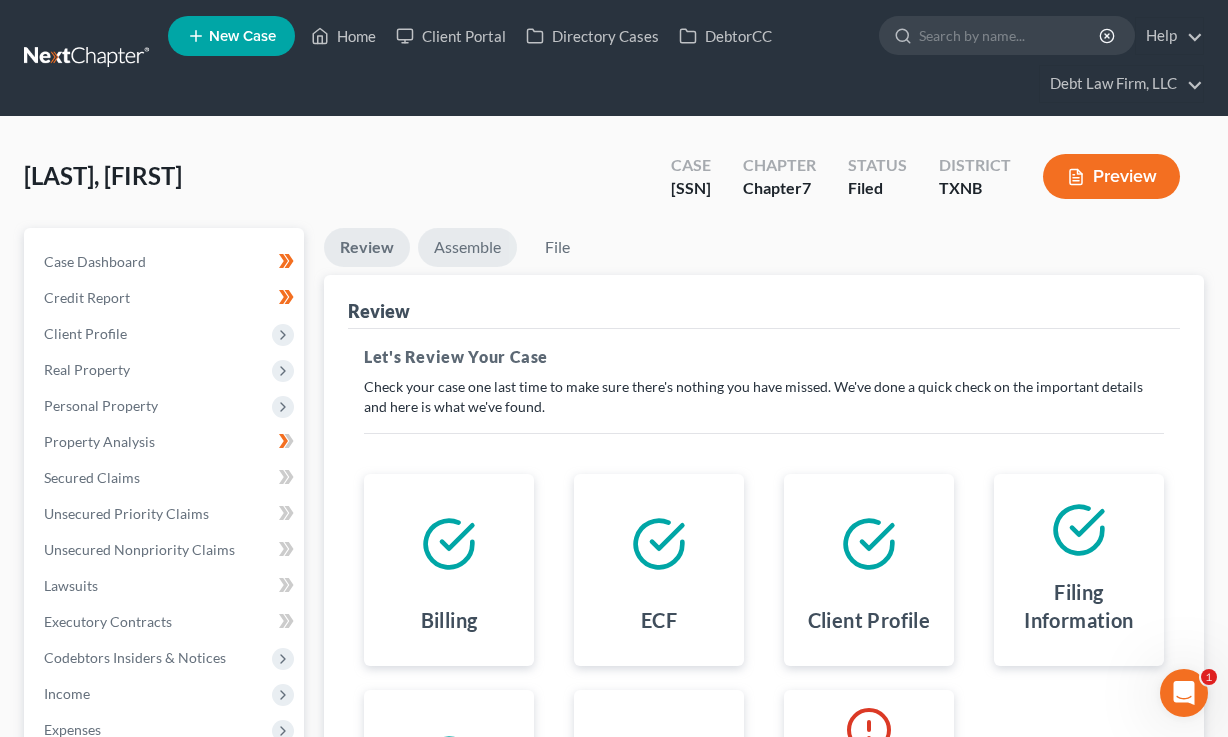 scroll, scrollTop: 0, scrollLeft: 0, axis: both 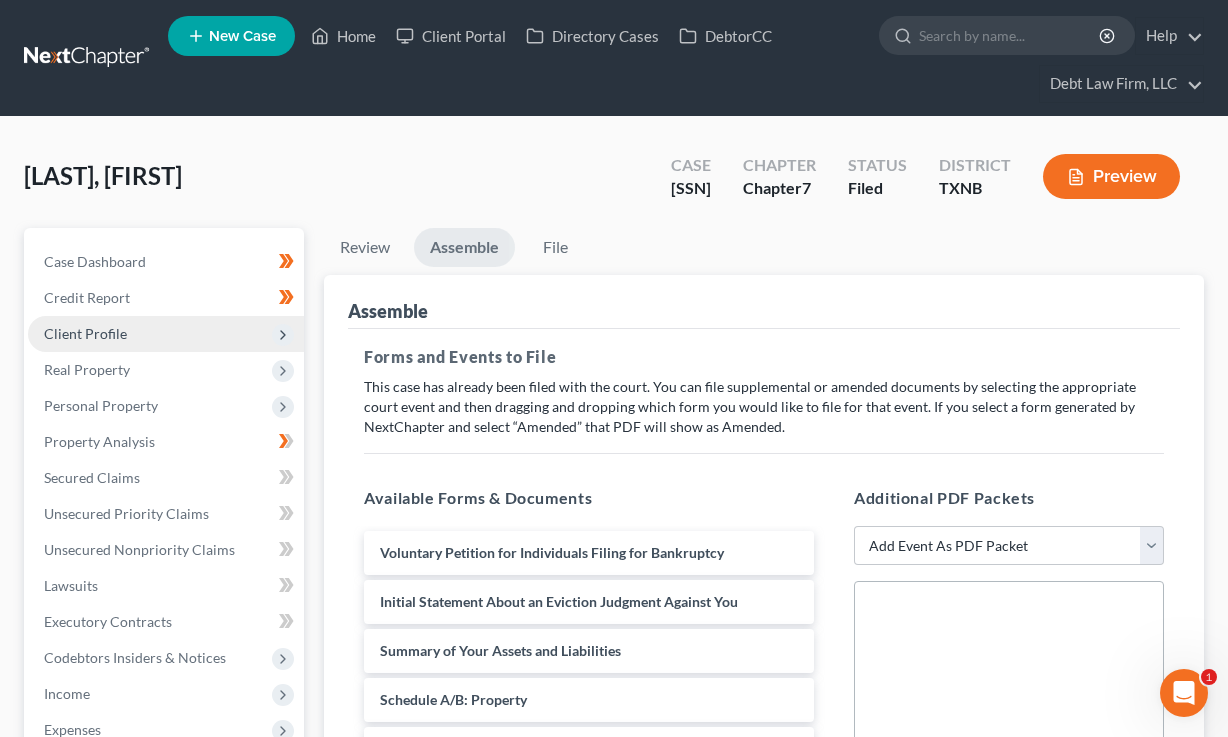 click on "Client Profile" at bounding box center [85, 333] 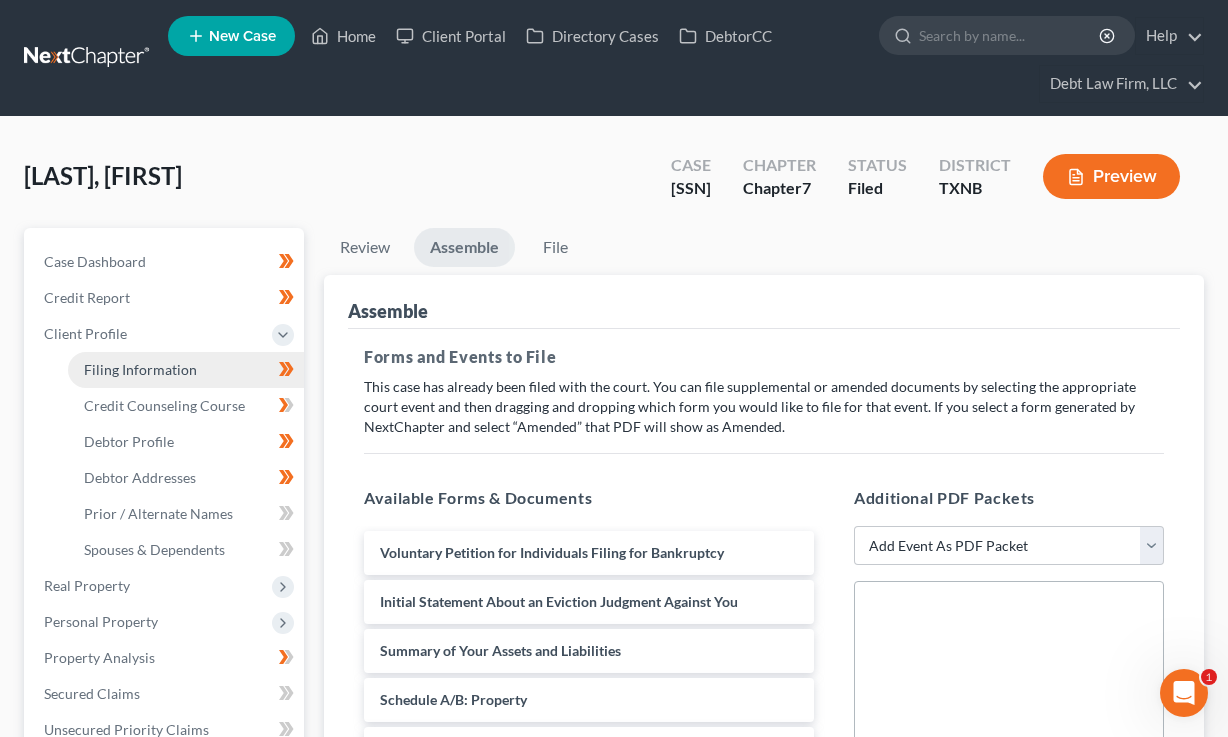 click on "Filing Information" at bounding box center (186, 370) 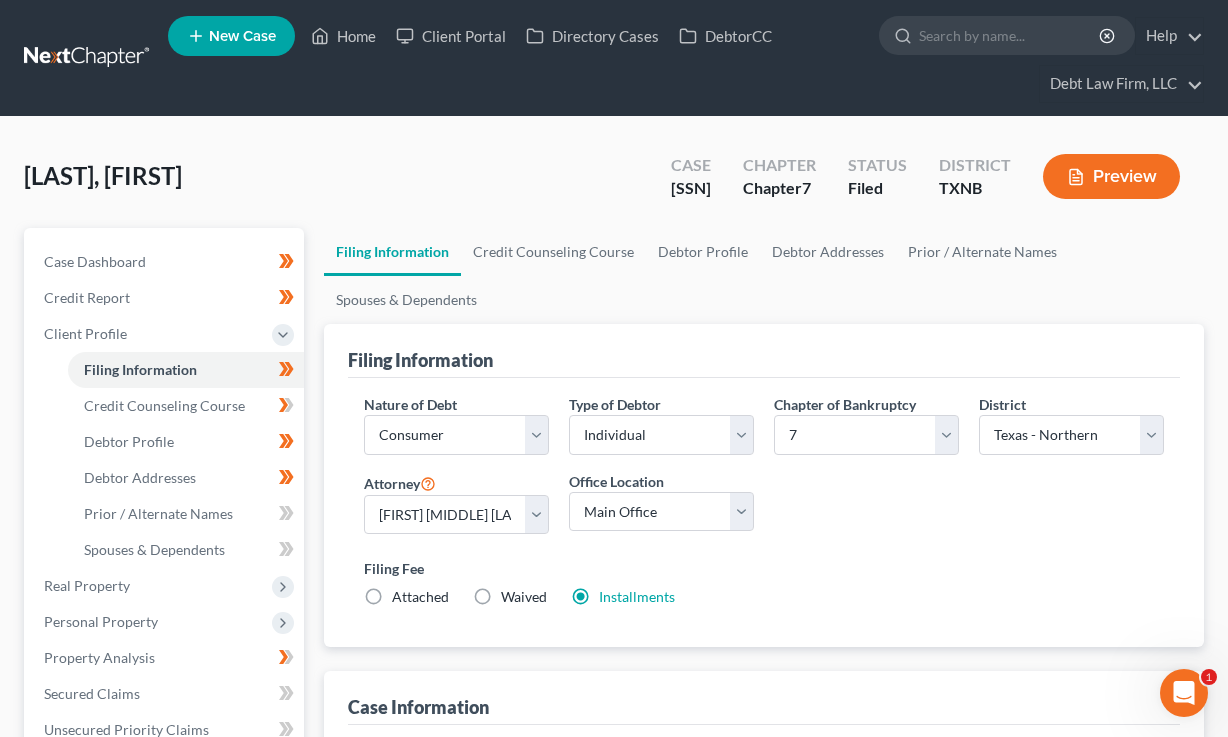 scroll, scrollTop: 173, scrollLeft: 0, axis: vertical 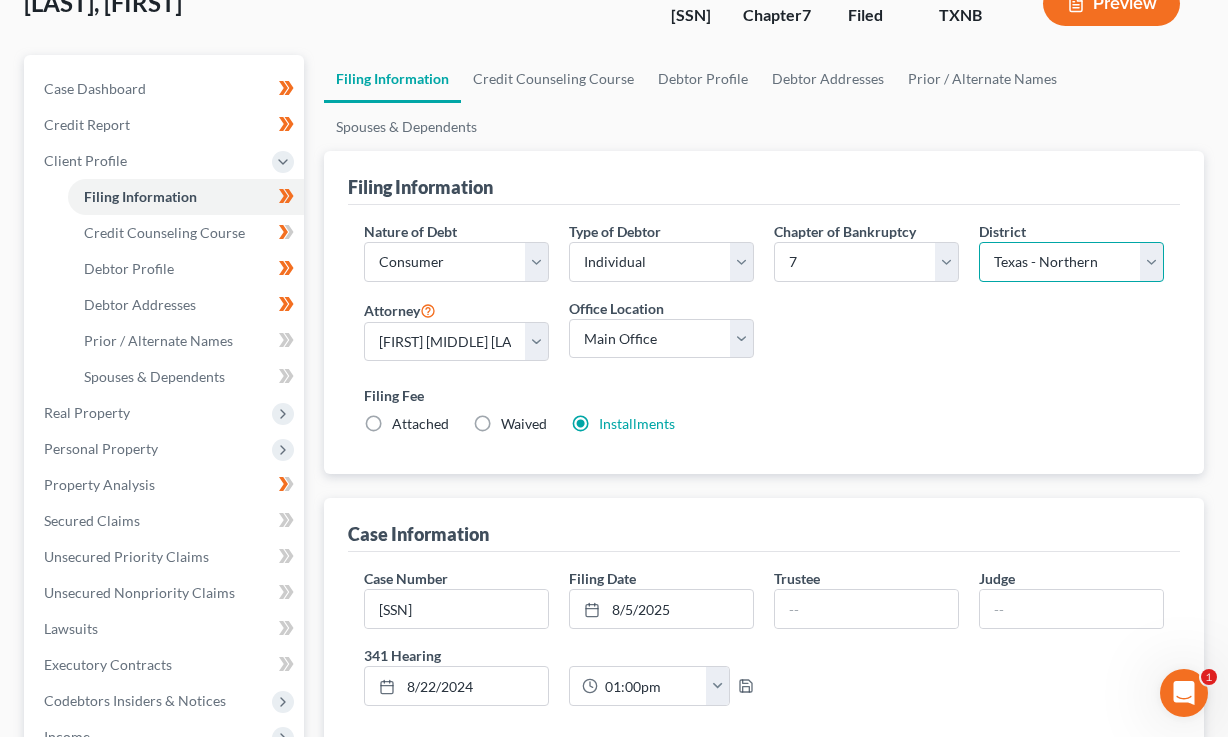 click on "Select Alabama - Middle Alabama - Northern Alabama - Southern Alaska Arizona Arkansas - Eastern Arkansas - Western California - Central California - Eastern California - Northern California - Southern Colorado Connecticut Delaware District of Columbia Florida - Middle Florida - Northern Florida - Southern Georgia - Middle Georgia - Northern Georgia - Southern Guam Hawaii Idaho Illinois - Central Illinois - Northern Illinois - Southern Indiana - Northern Indiana - Southern Iowa - Northern Iowa - Southern Kansas Kentucky - Eastern Kentucky - Western Louisiana - Eastern Louisiana - Middle Louisiana - Western Maine Maryland Massachusetts Michigan - Eastern Michigan - Western Minnesota Mississippi - Northern Mississippi - Southern Missouri - Eastern Missouri - Western Montana Nebraska Nevada New Hampshire New Jersey New Mexico New York - Eastern New York - Northern New York - Southern New York - Western North Carolina - Eastern North Carolina - Middle North Carolina - Western North Dakota Ohio - Northern Oregon" at bounding box center (1071, 262) 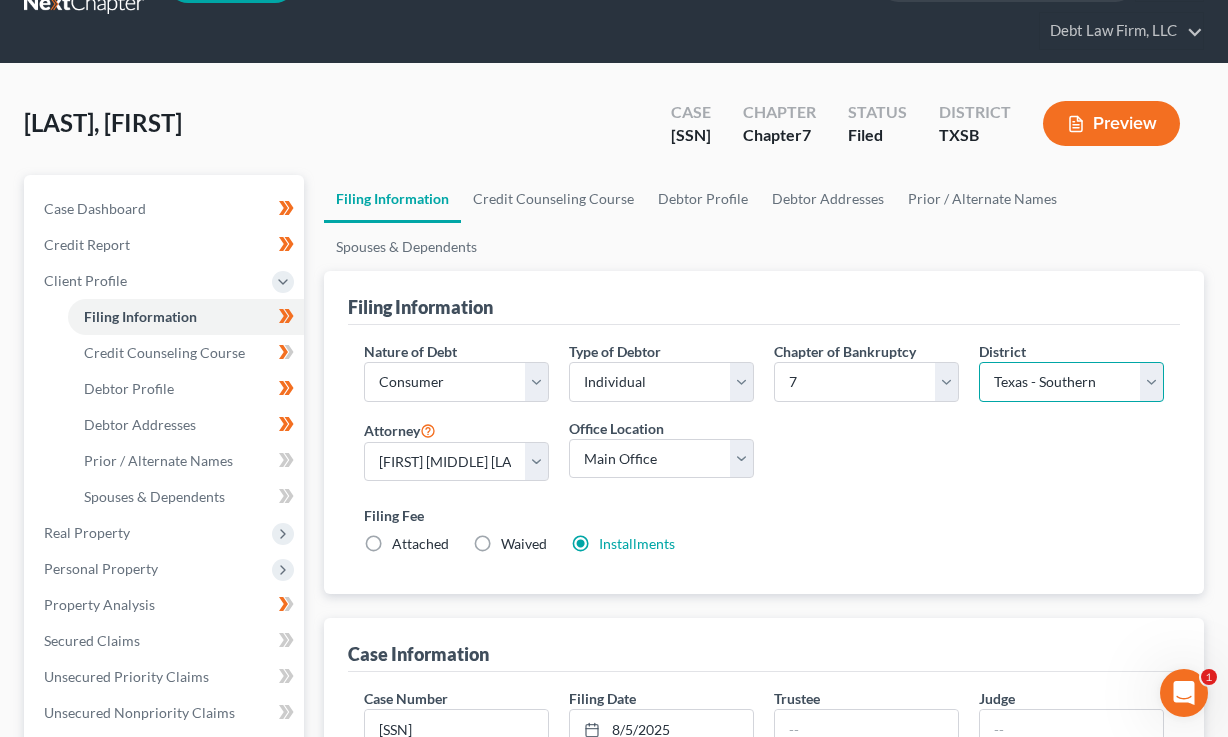 scroll, scrollTop: 0, scrollLeft: 0, axis: both 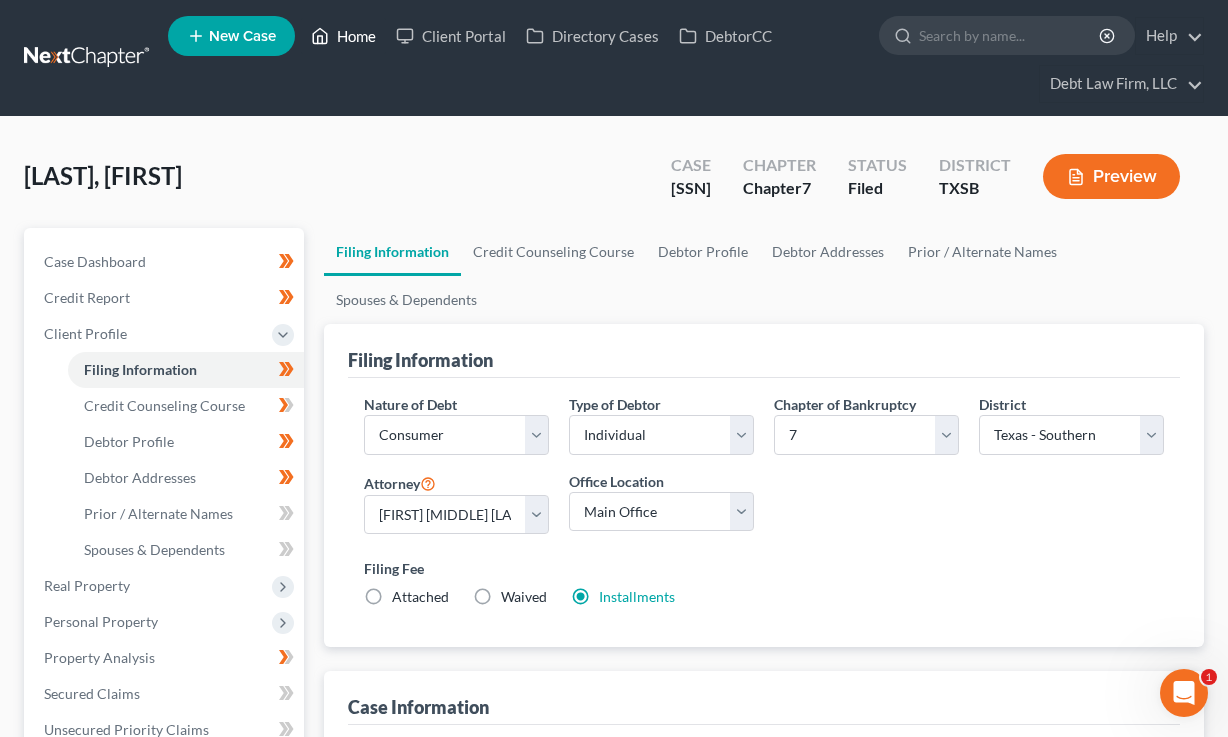click on "Home" at bounding box center (343, 36) 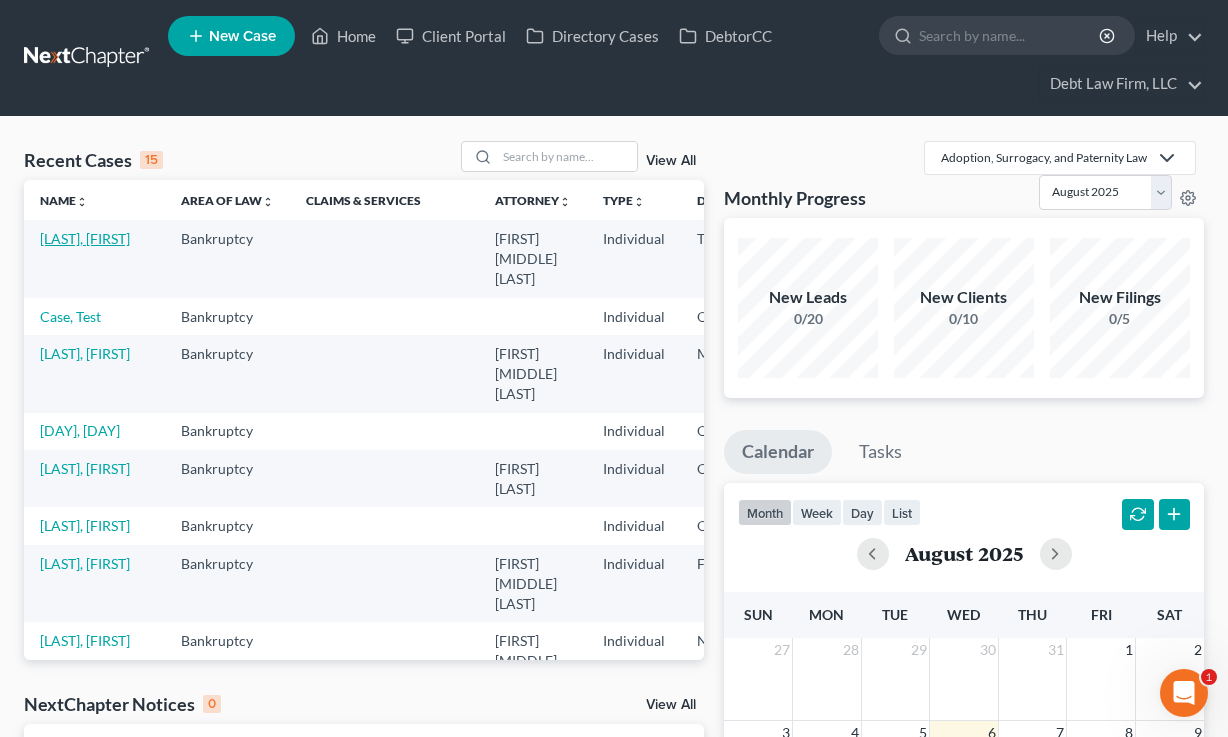click on "[LAST], [FIRST]" at bounding box center (85, 238) 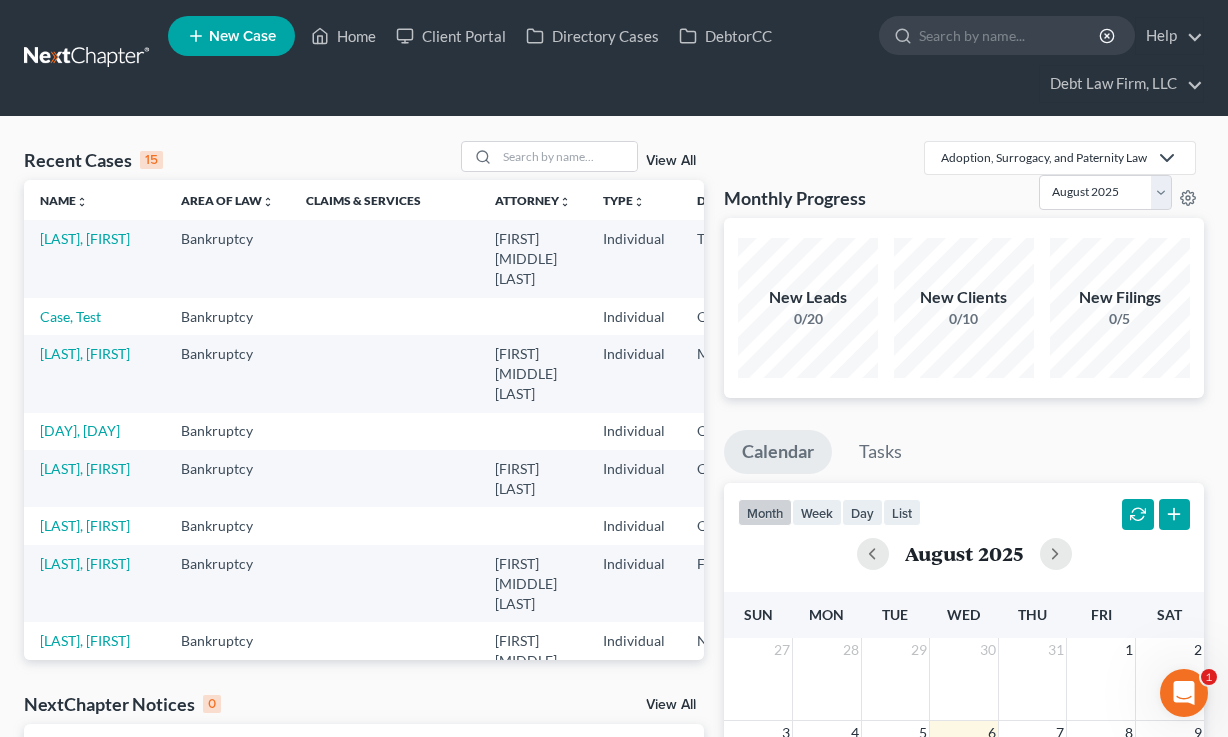 select on "8" 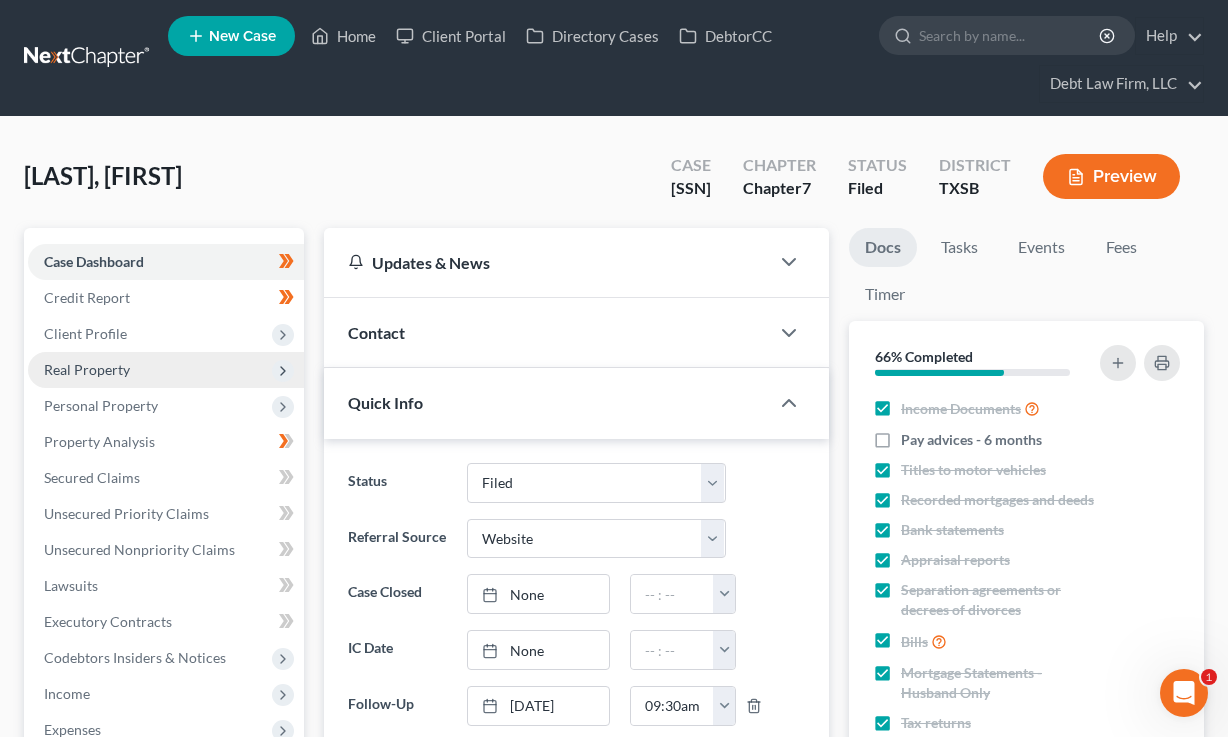 scroll, scrollTop: 547, scrollLeft: 0, axis: vertical 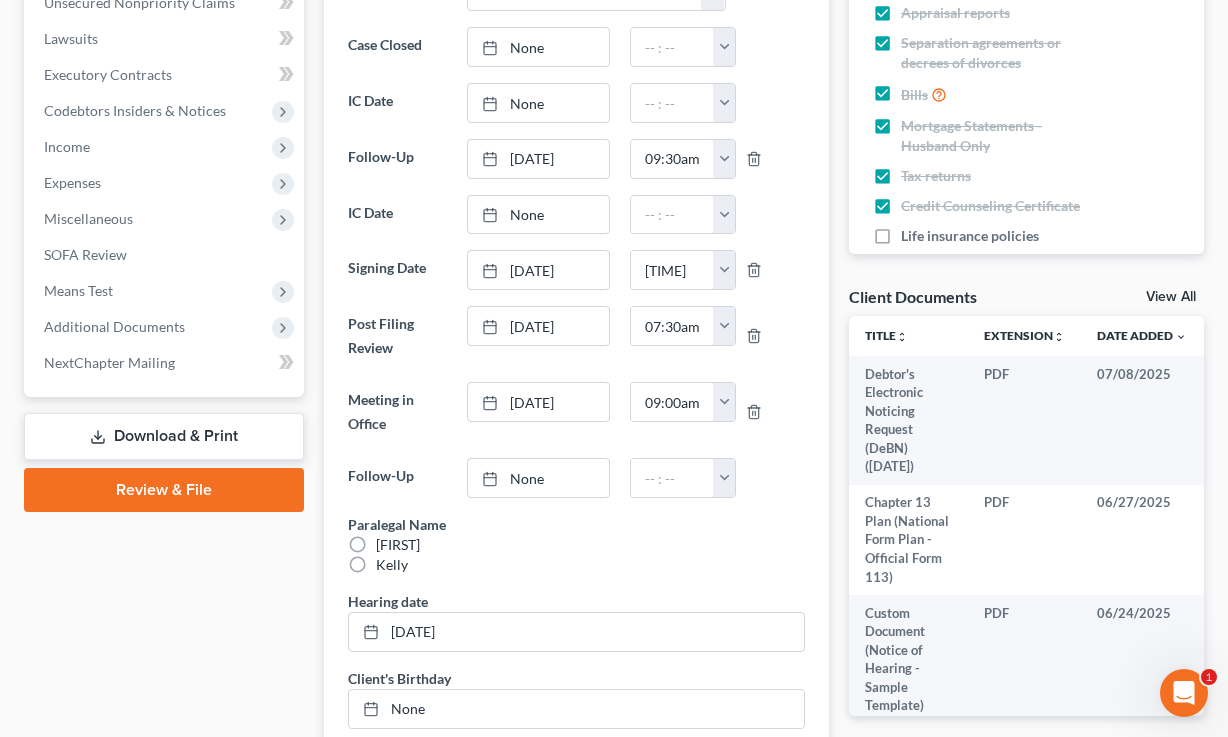 click on "Review & File" at bounding box center [164, 490] 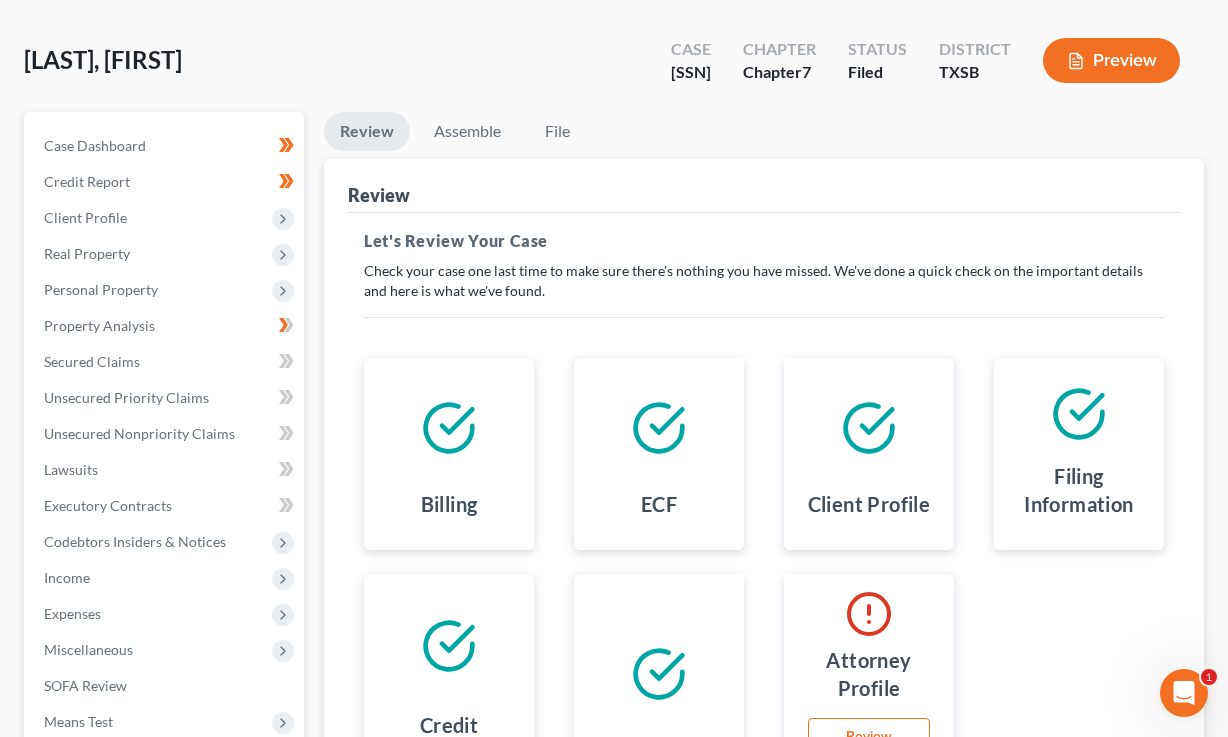 scroll, scrollTop: 0, scrollLeft: 0, axis: both 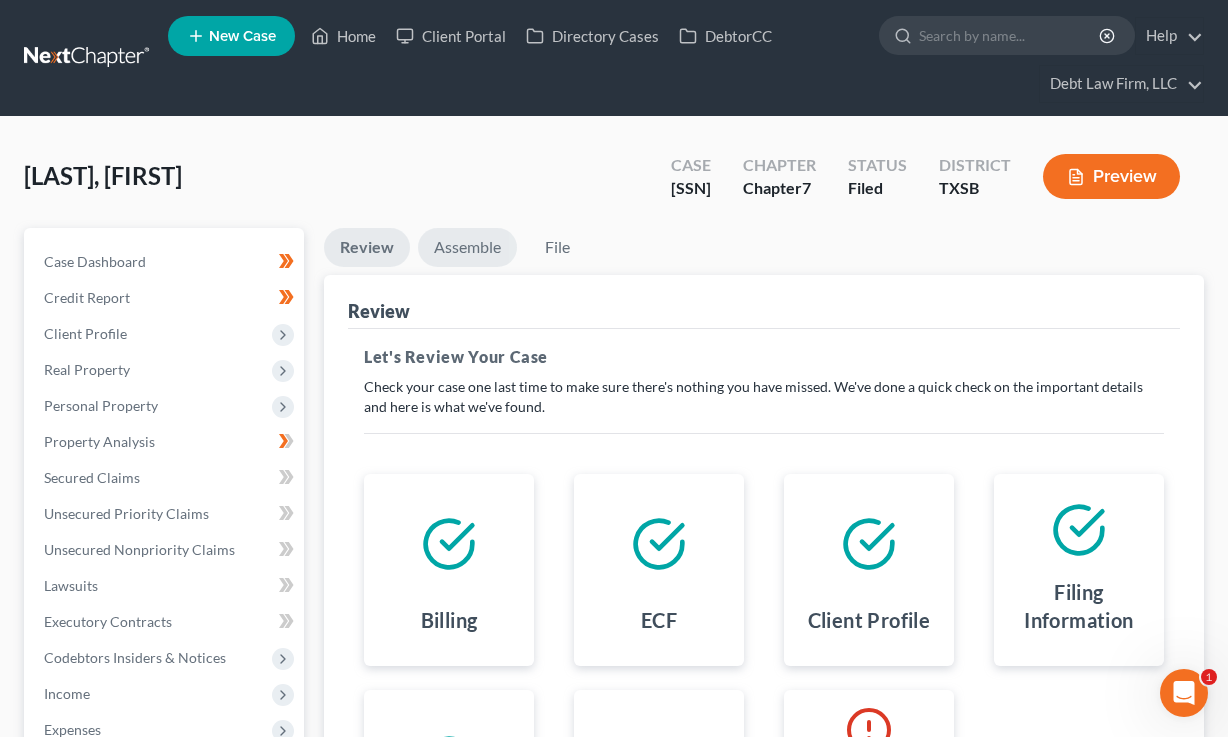 click on "Assemble" at bounding box center [467, 247] 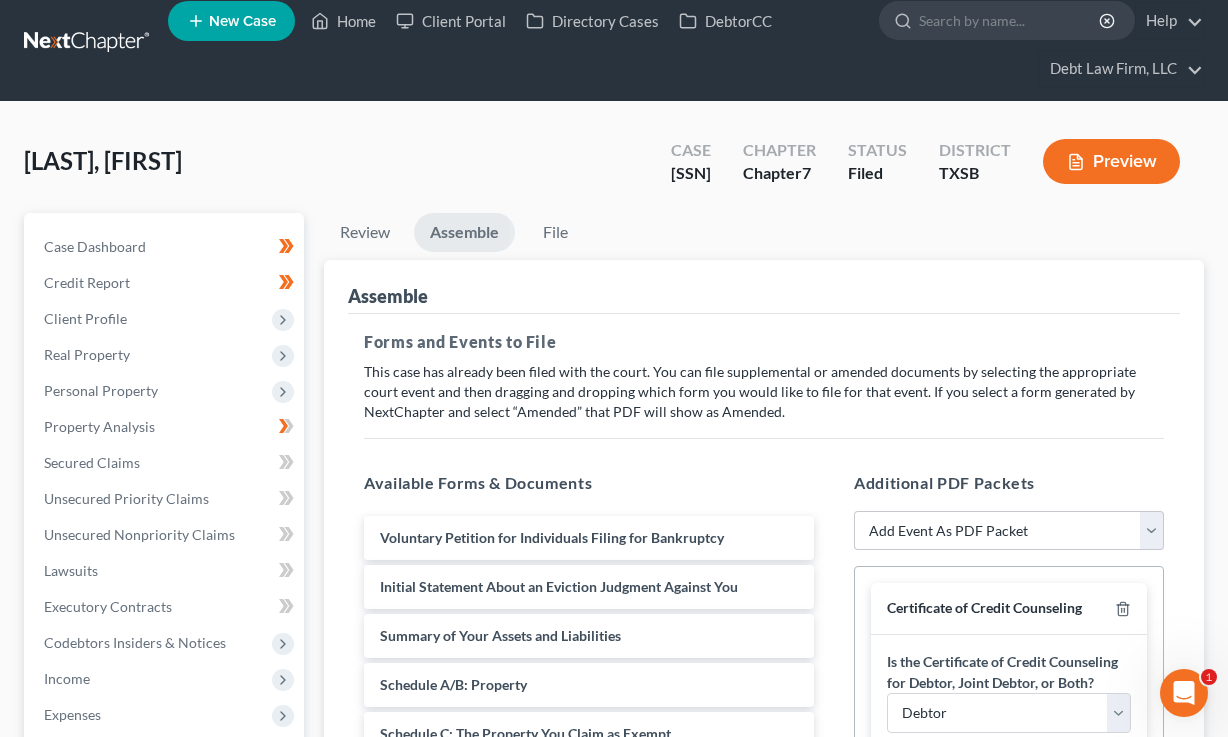 scroll, scrollTop: 0, scrollLeft: 0, axis: both 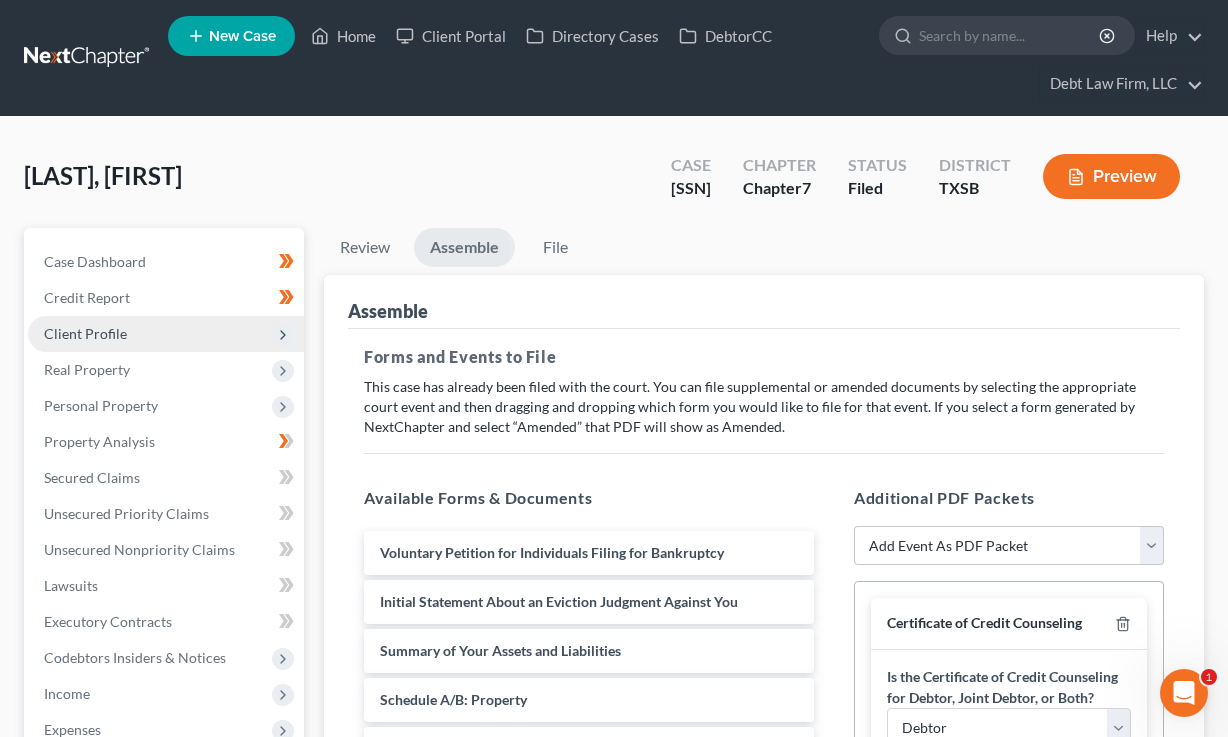 click on "Client Profile" at bounding box center (85, 333) 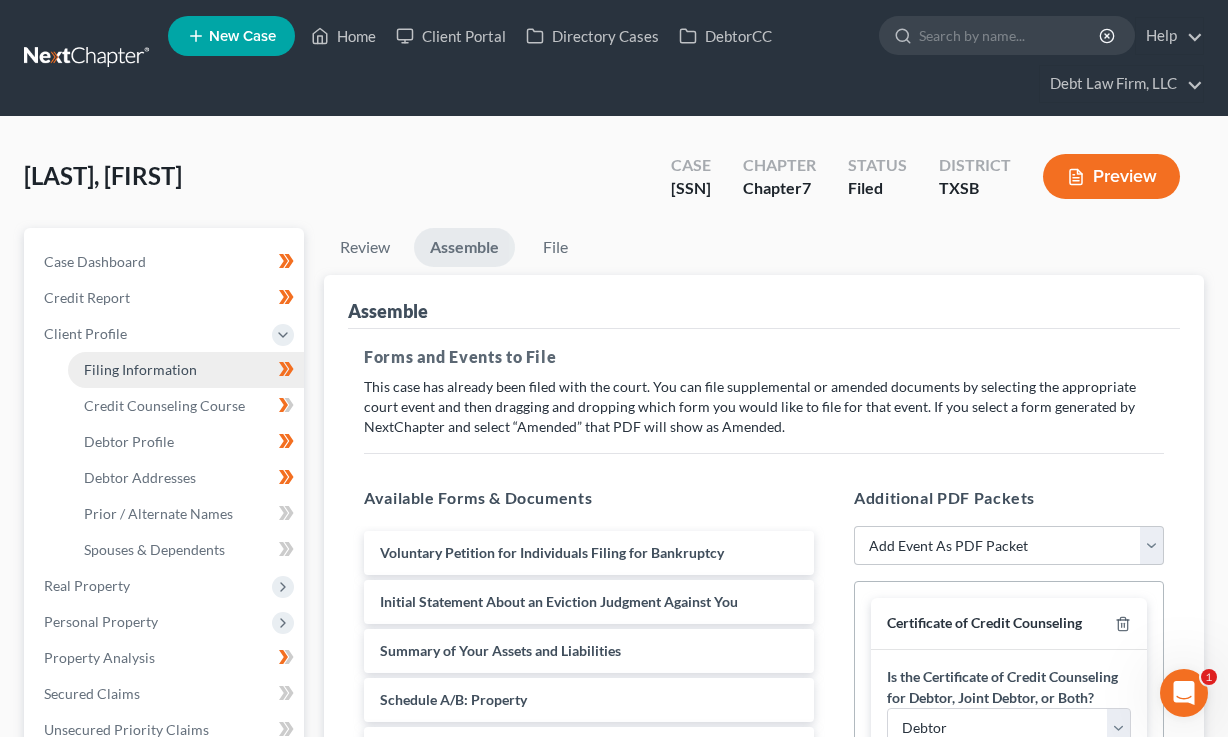 click on "Filing Information" at bounding box center [186, 370] 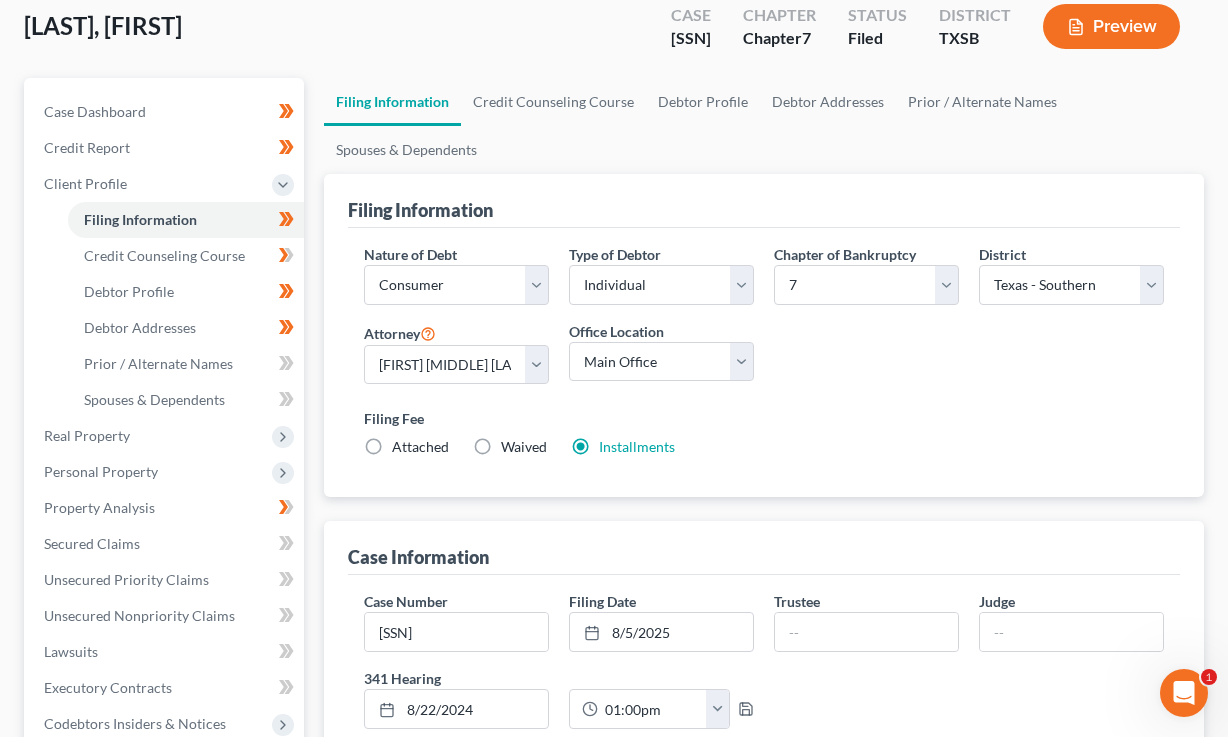 scroll, scrollTop: 201, scrollLeft: 0, axis: vertical 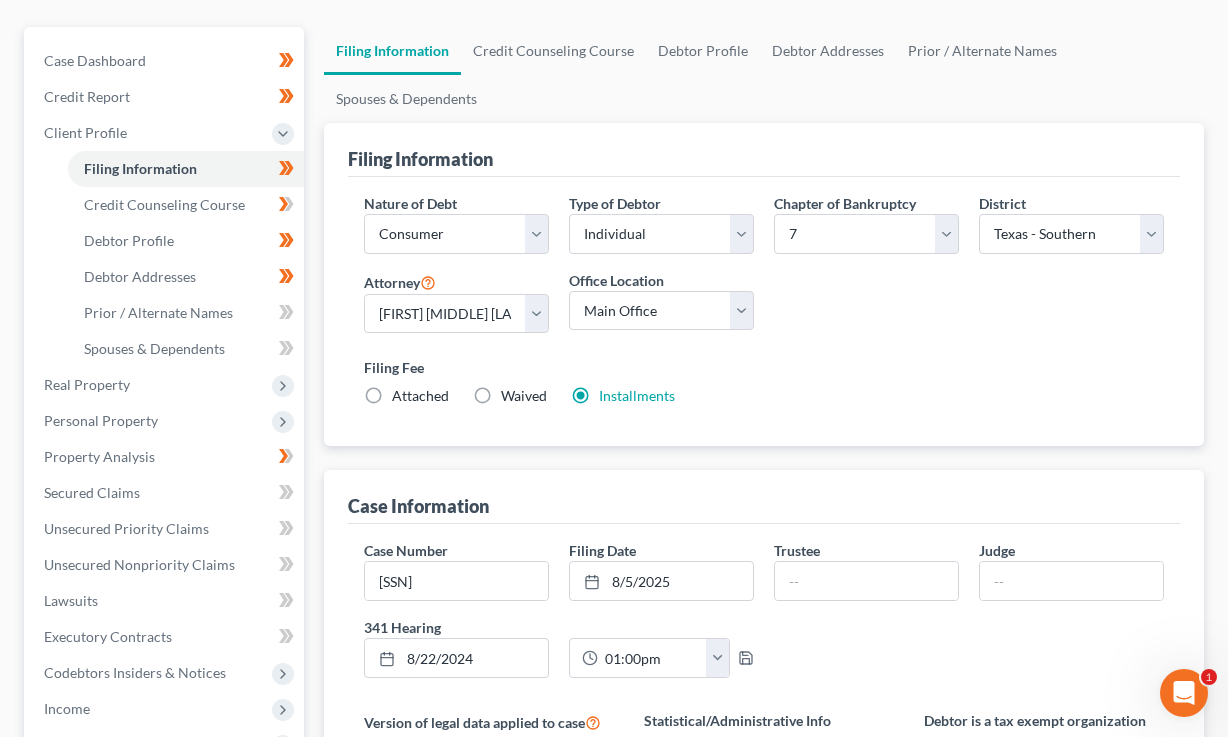 click on "District Select [STATE] - Middle [STATE] - Northern [STATE] - Southern [STATE] [STATE] - Central [STATE] - Eastern [STATE] - Northern [STATE] - Southern [STATE] [STATE] - Central [STATE] - Northern [STATE] - Southern [STATE] [STATE] - Northern [STATE] - Southern [STATE] [STATE] - Eastern [STATE] - Western [STATE] - Eastern [STATE] - Middle [STATE] - Western [STATE] - Eastern [STATE] - Middle [STATE] - Western [STATE] [STATE] - Eastern [STATE] - Northern [STATE] - Southern [STATE] - Eastern [STATE] - Northern [STATE] - Southern [STATE] [STATE] - Northern [STATE] - Southern [STATE] [STATE] - Eastern [STATE] - Western [STATE] [STATE] - Northern [STATE]" at bounding box center (1071, 231) 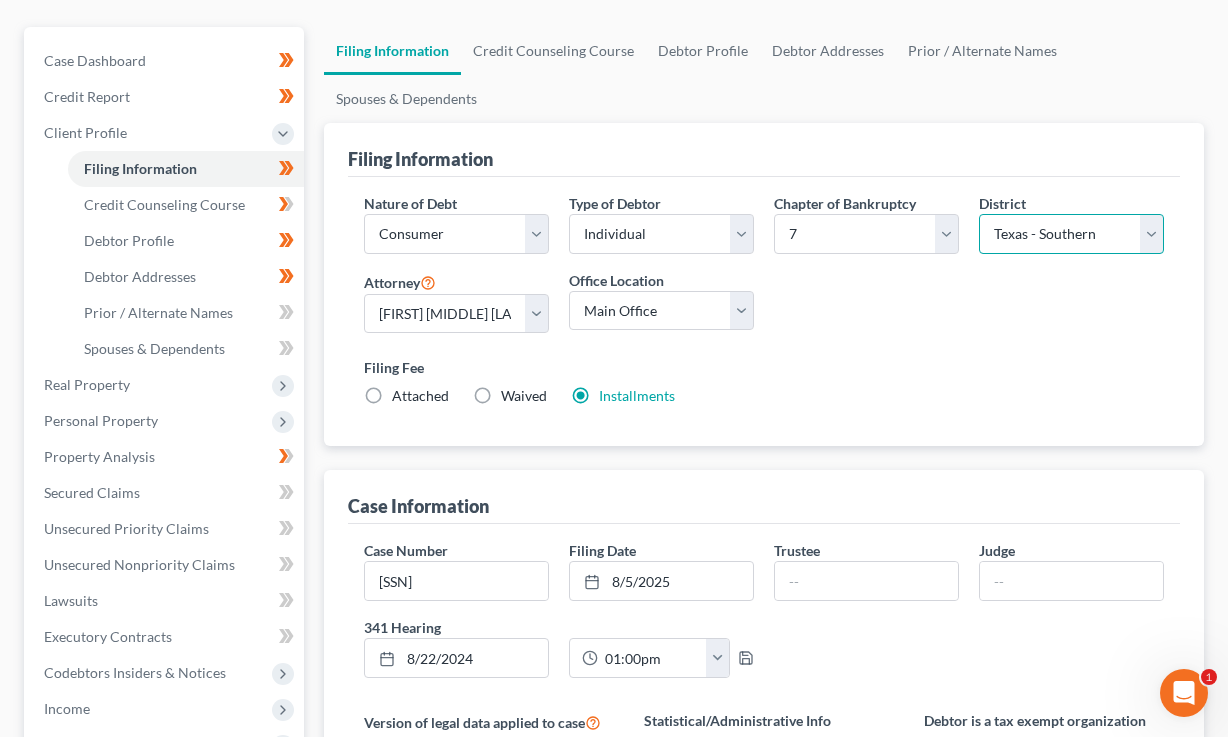 click on "Select Alabama - Middle Alabama - Northern Alabama - Southern Alaska Arizona Arkansas - Eastern Arkansas - Western California - Central California - Eastern California - Northern California - Southern Colorado Connecticut Delaware District of Columbia Florida - Middle Florida - Northern Florida - Southern Georgia - Middle Georgia - Northern Georgia - Southern Guam Hawaii Idaho Illinois - Central Illinois - Northern Illinois - Southern Indiana - Northern Indiana - Southern Iowa - Northern Iowa - Southern Kansas Kentucky - Eastern Kentucky - Western Louisiana - Eastern Louisiana - Middle Louisiana - Western Maine Maryland Massachusetts Michigan - Eastern Michigan - Western Minnesota Mississippi - Northern Mississippi - Southern Missouri - Eastern Missouri - Western Montana Nebraska Nevada New Hampshire New Jersey New Mexico New York - Eastern New York - Northern New York - Southern New York - Western North Carolina - Eastern North Carolina - Middle North Carolina - Western North Dakota Ohio - Northern Oregon" at bounding box center [1071, 234] 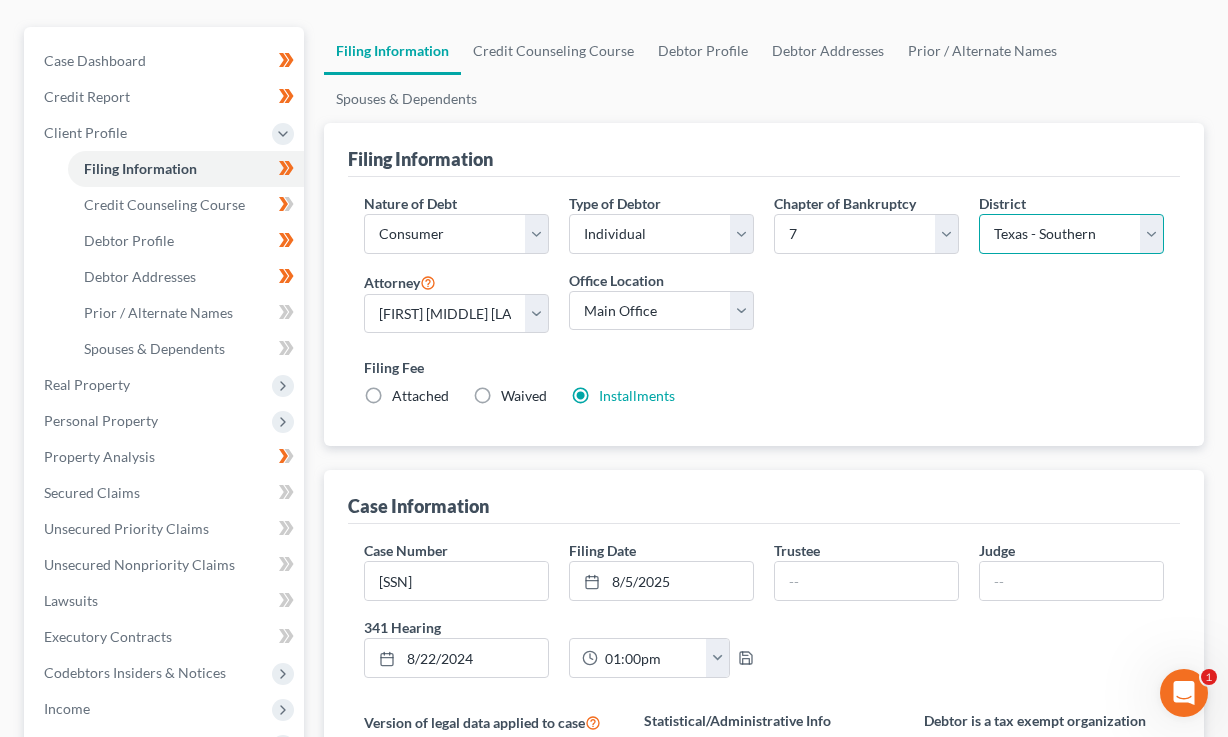 select on "77" 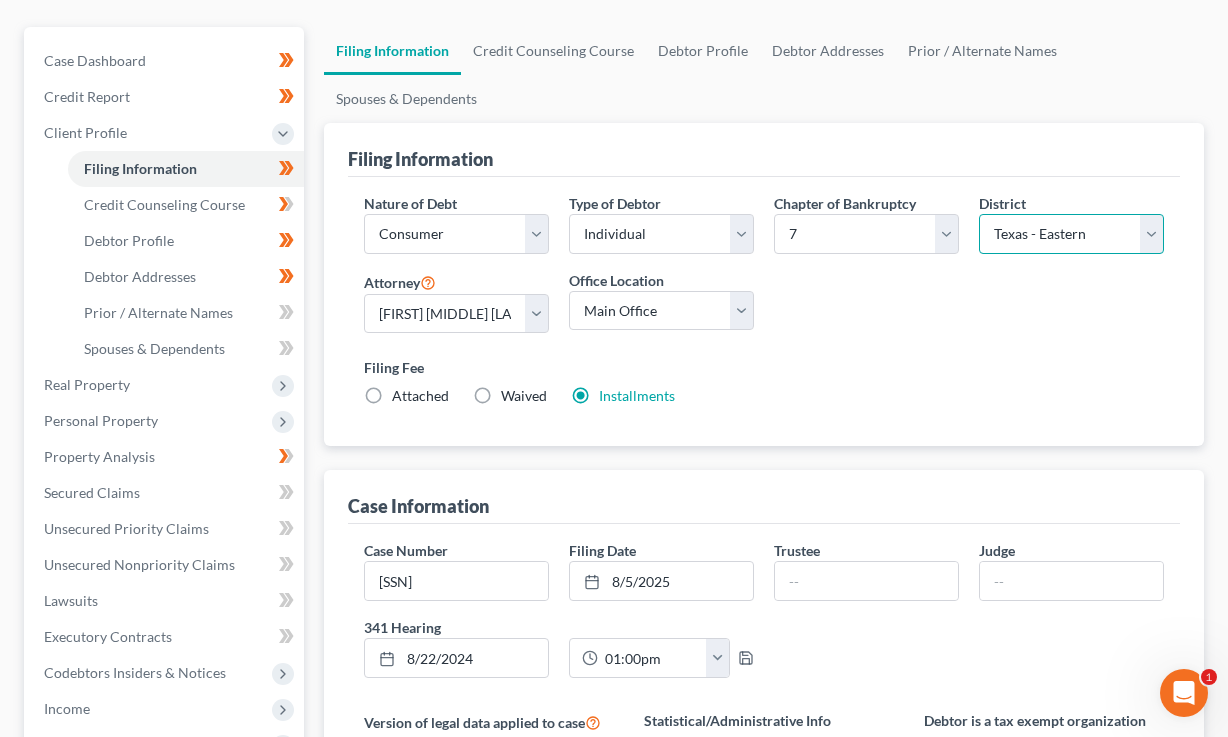 scroll, scrollTop: 0, scrollLeft: 0, axis: both 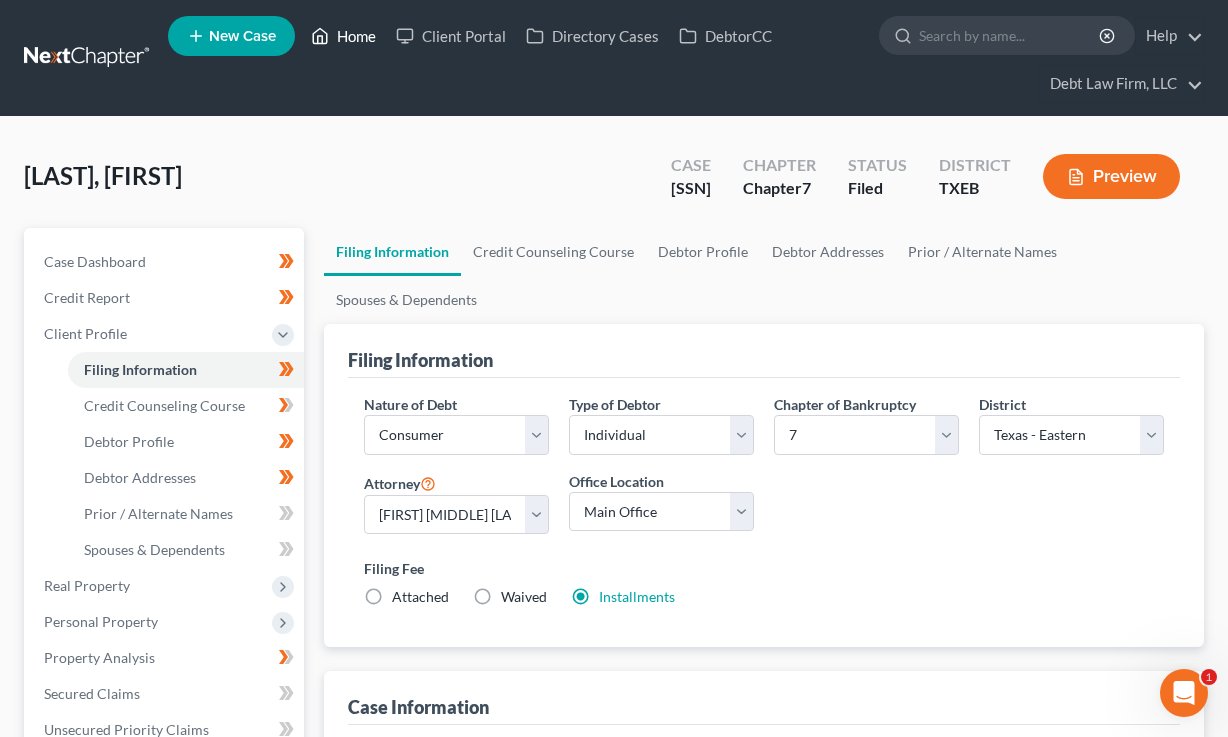 click on "Home" at bounding box center (343, 36) 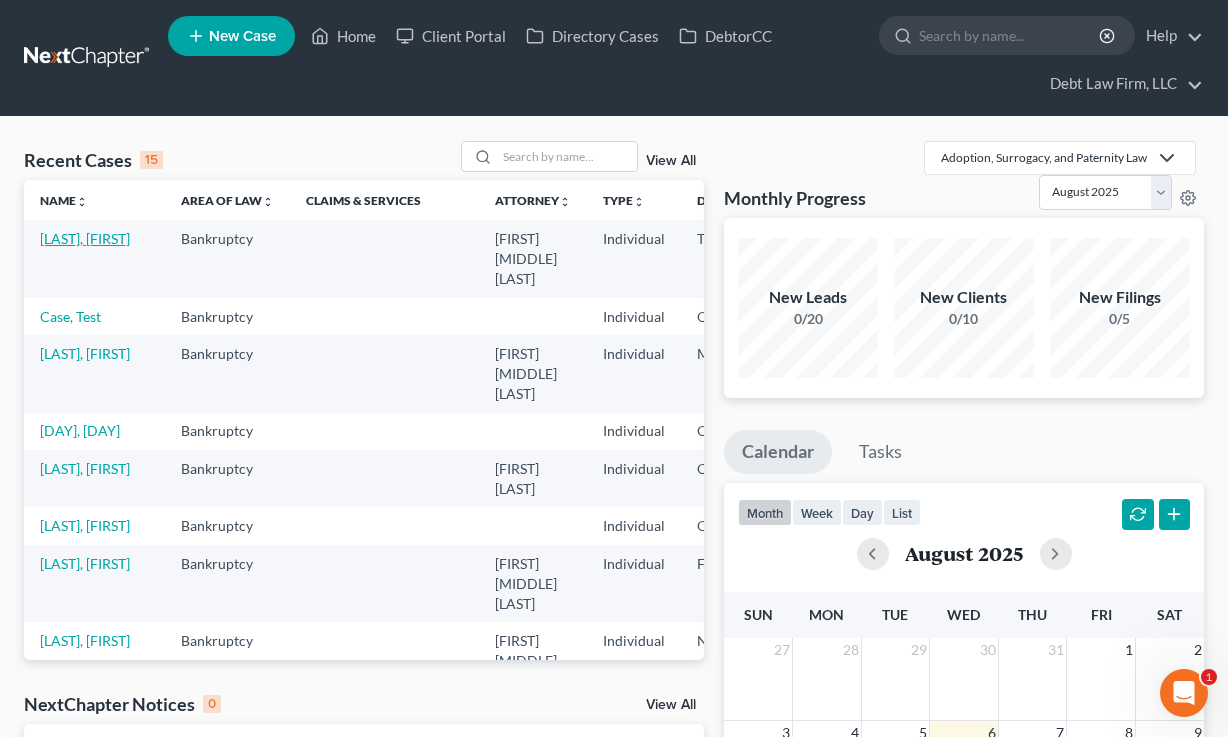 click on "[LAST], [FIRST]" at bounding box center [85, 238] 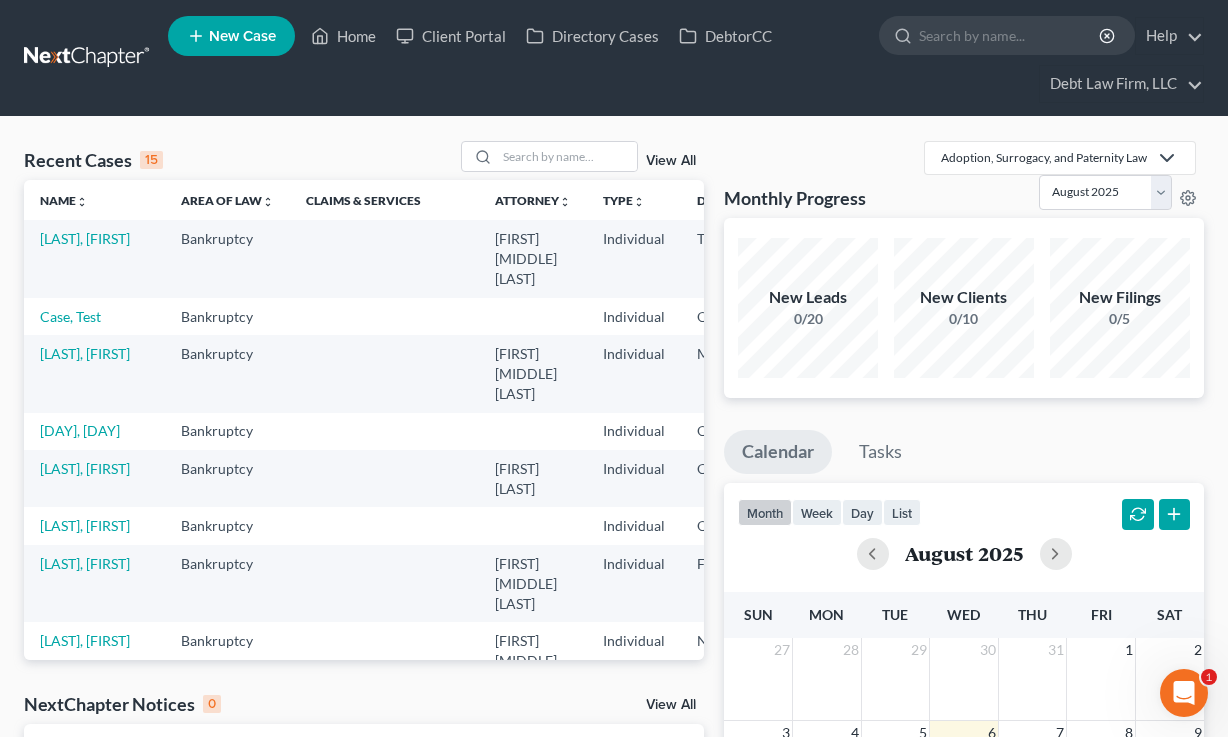 select on "8" 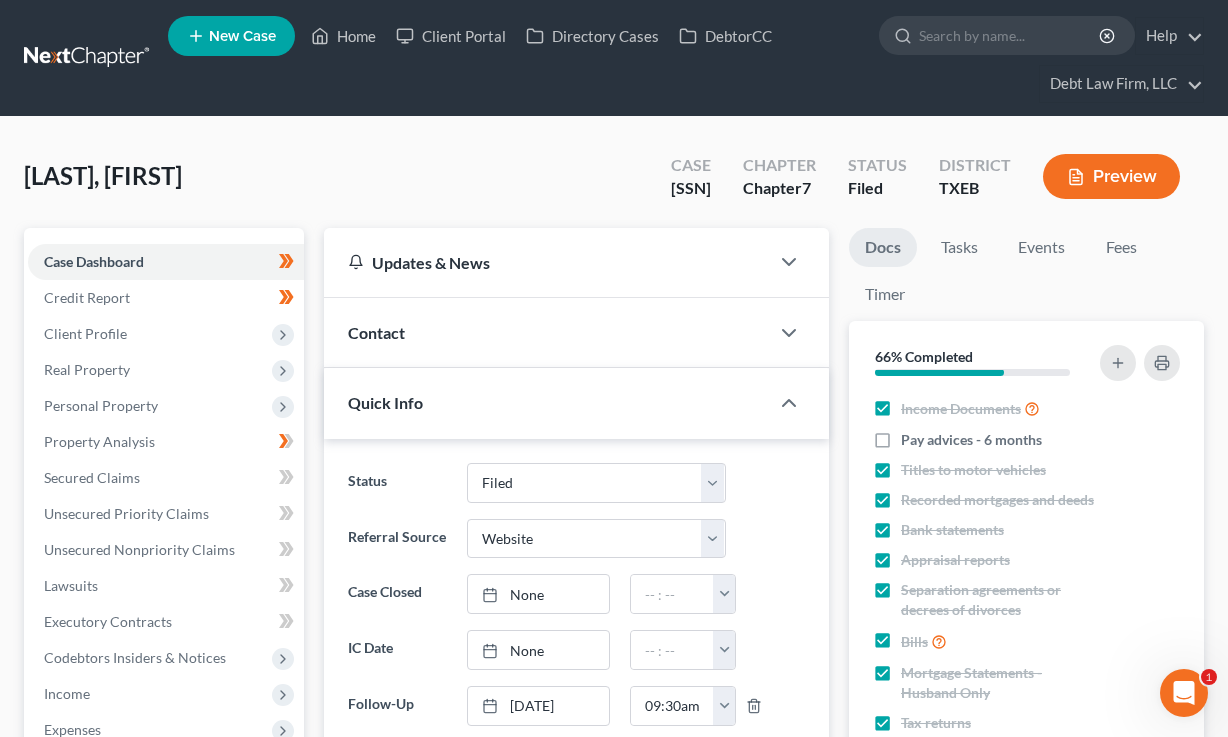 scroll, scrollTop: 707, scrollLeft: 0, axis: vertical 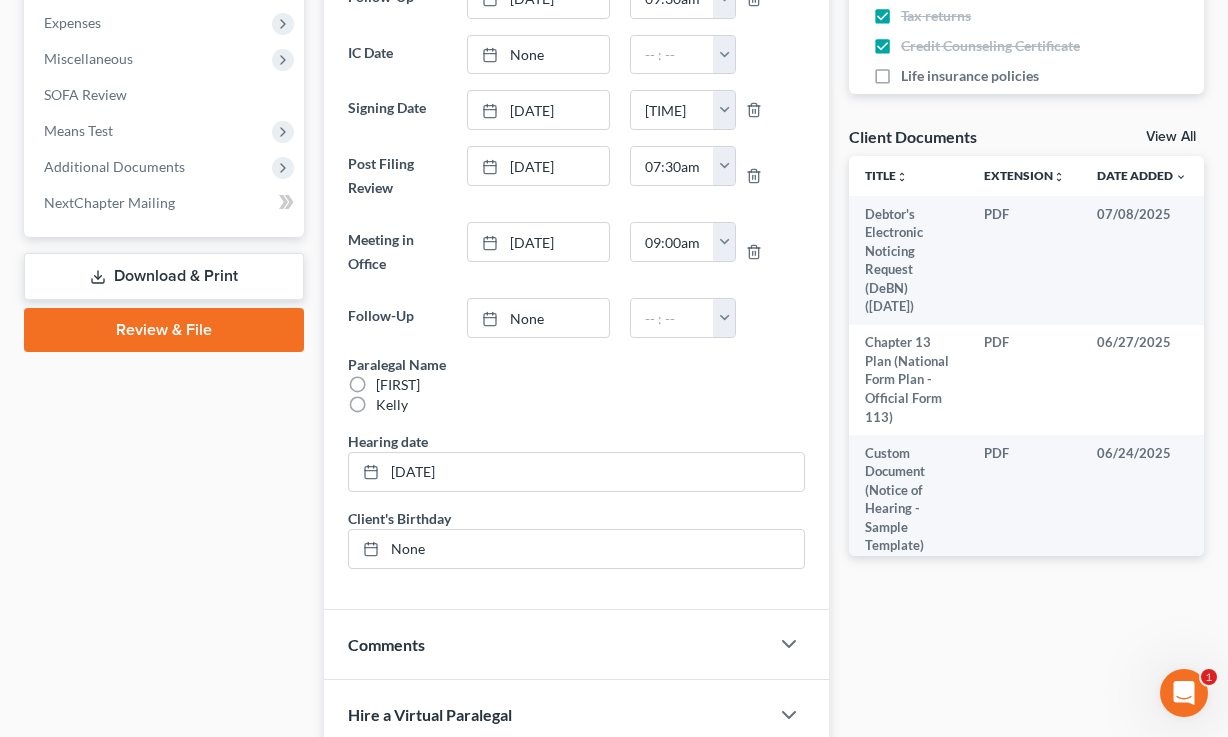 click on "Review & File" at bounding box center (164, 330) 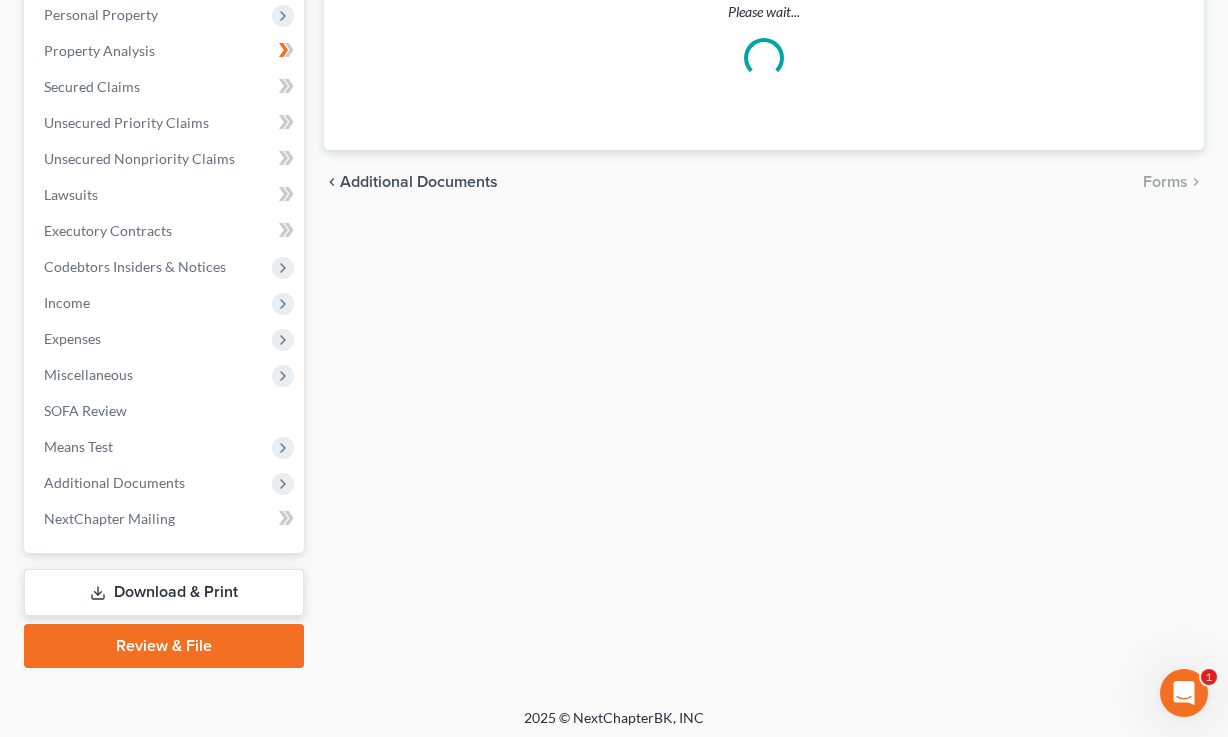 scroll, scrollTop: 26, scrollLeft: 0, axis: vertical 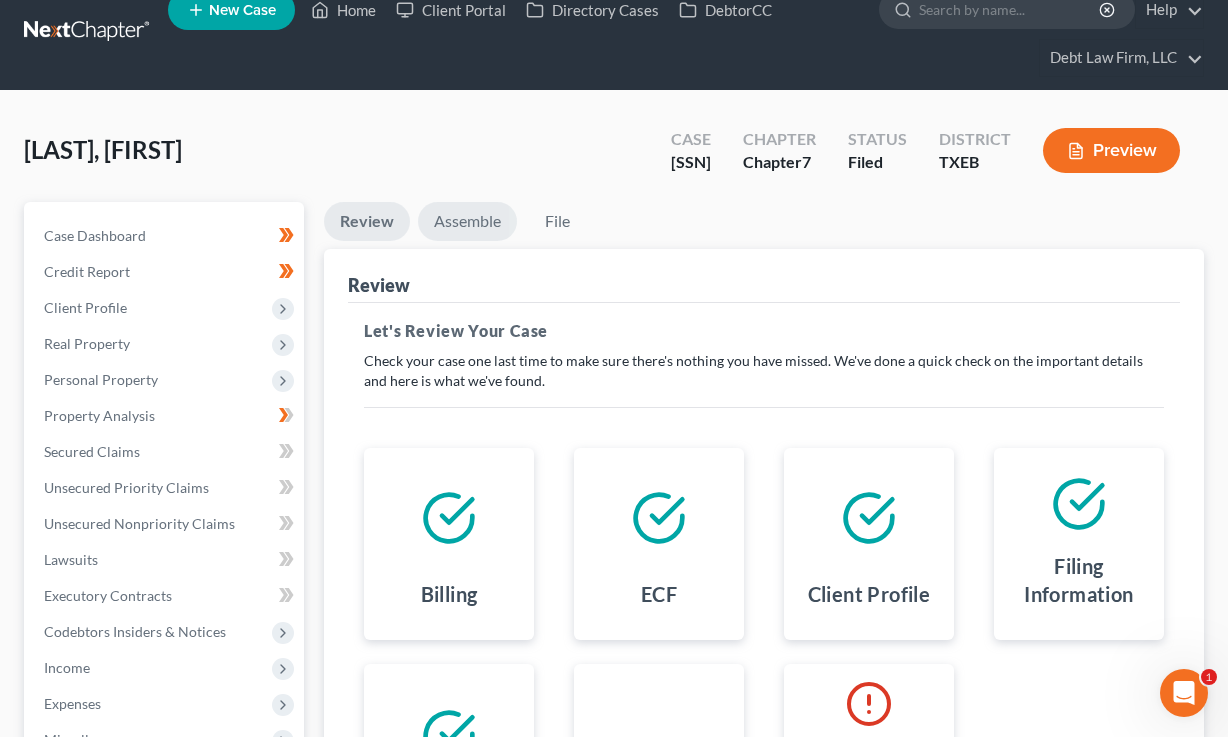 click on "Assemble" at bounding box center [467, 221] 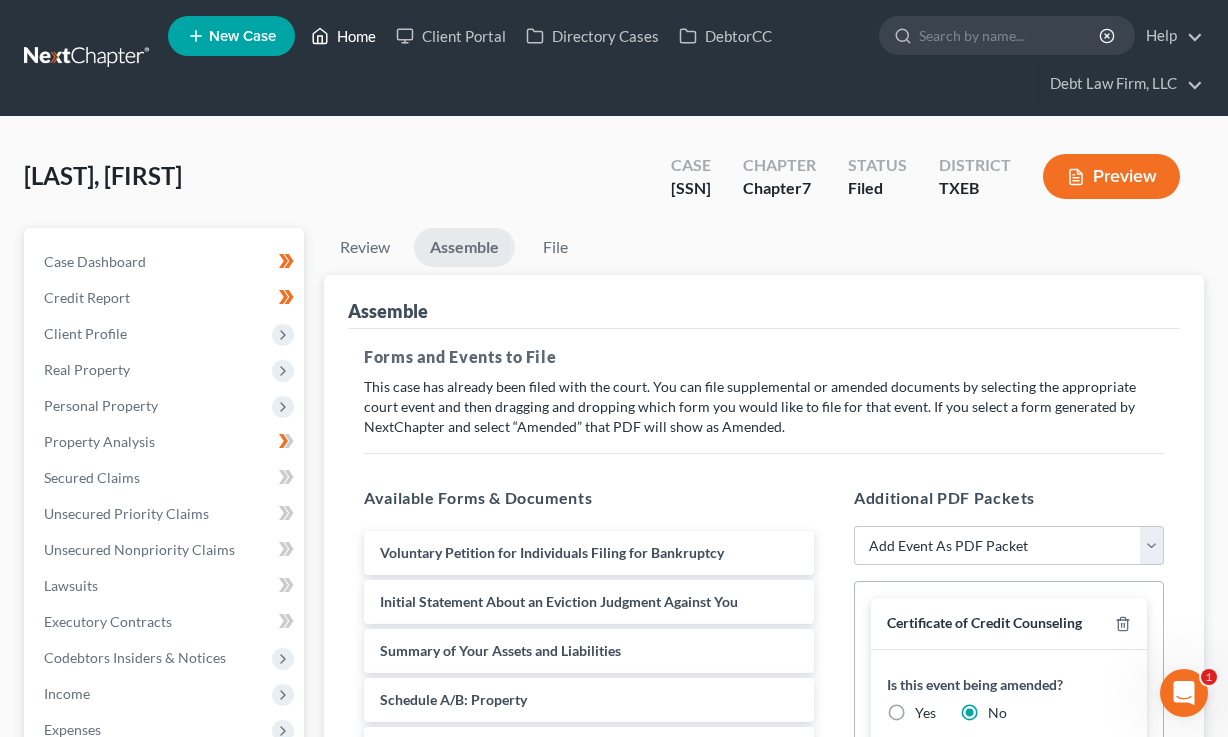 click on "Home" at bounding box center [343, 36] 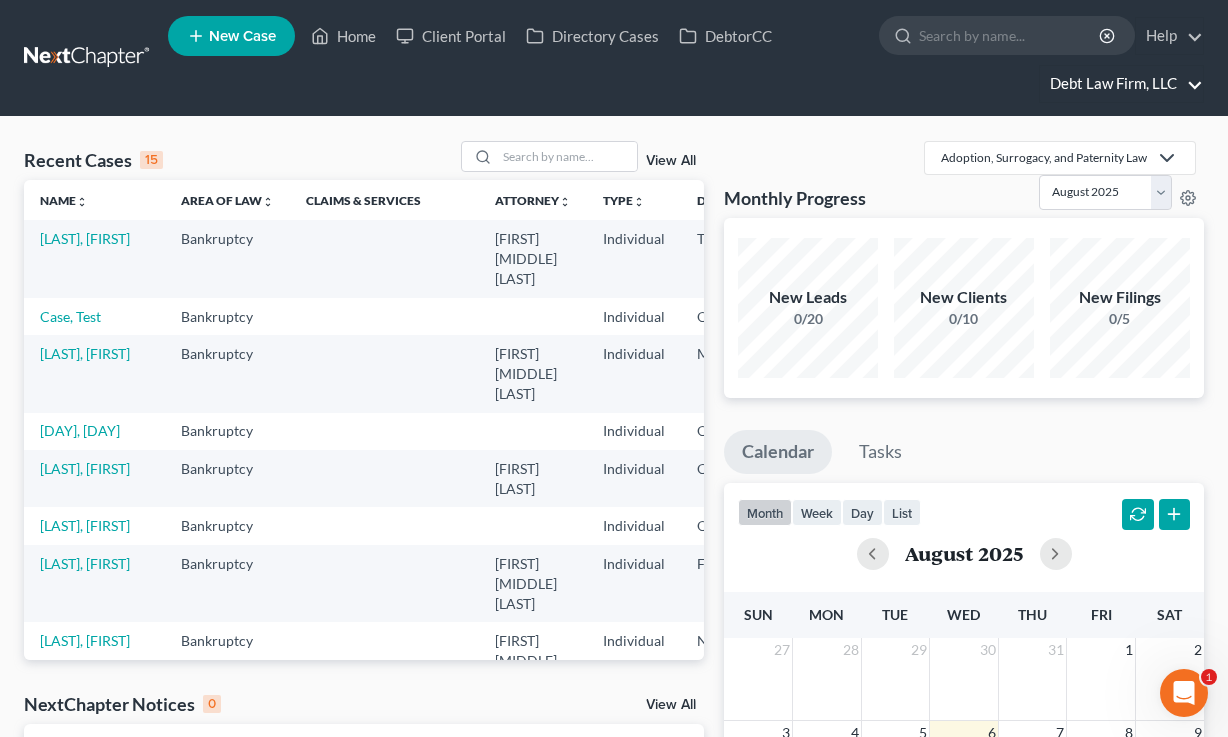 click on "Debt Law Firm, LLC" at bounding box center (1121, 84) 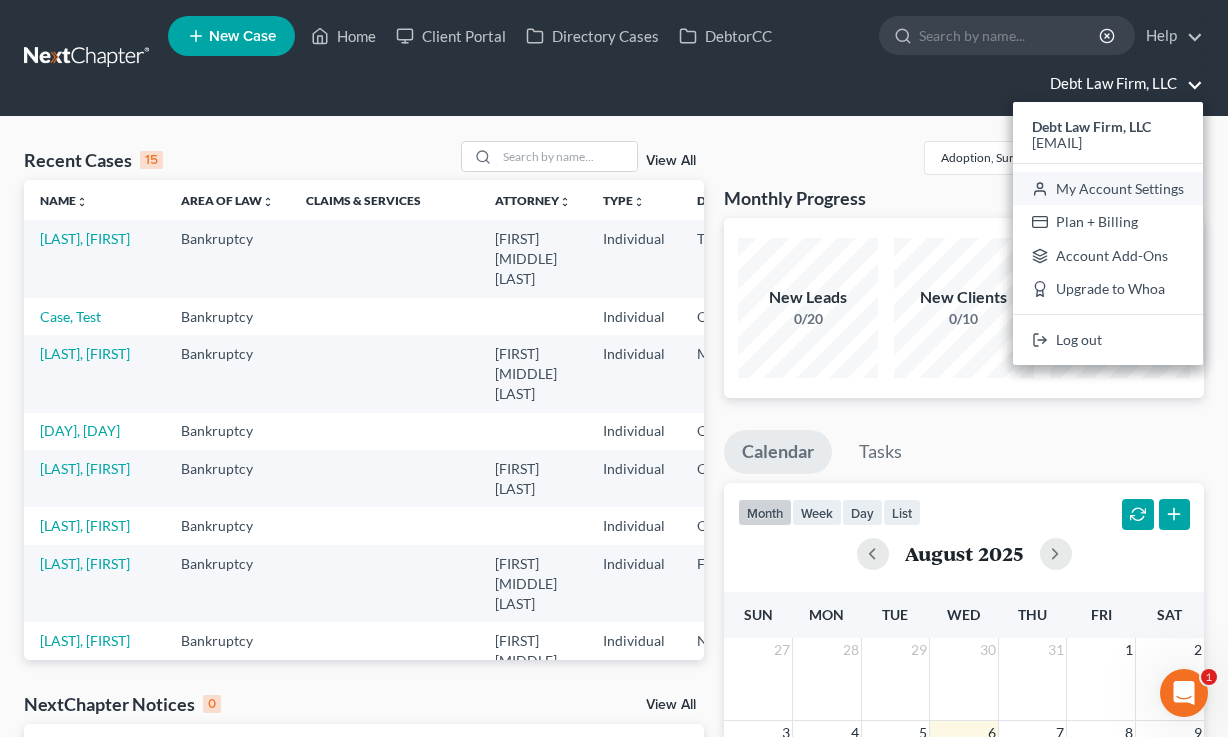 click on "My Account Settings" at bounding box center [1108, 189] 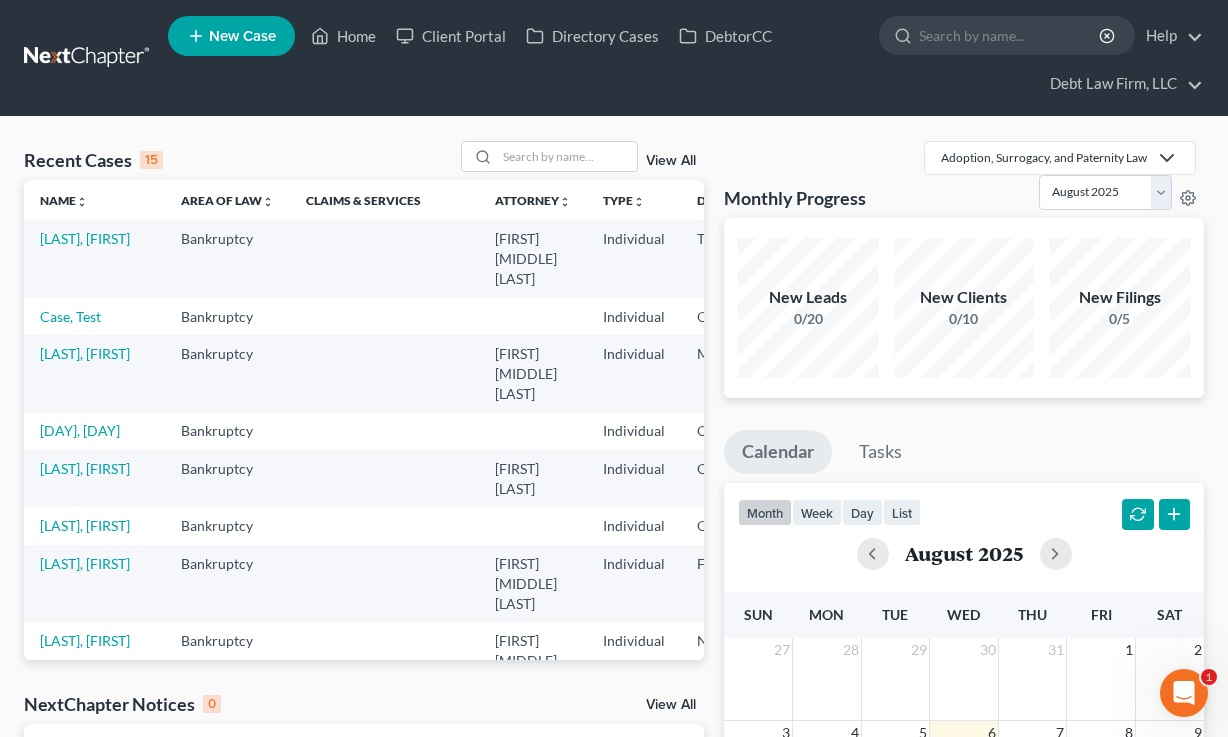 select on "61" 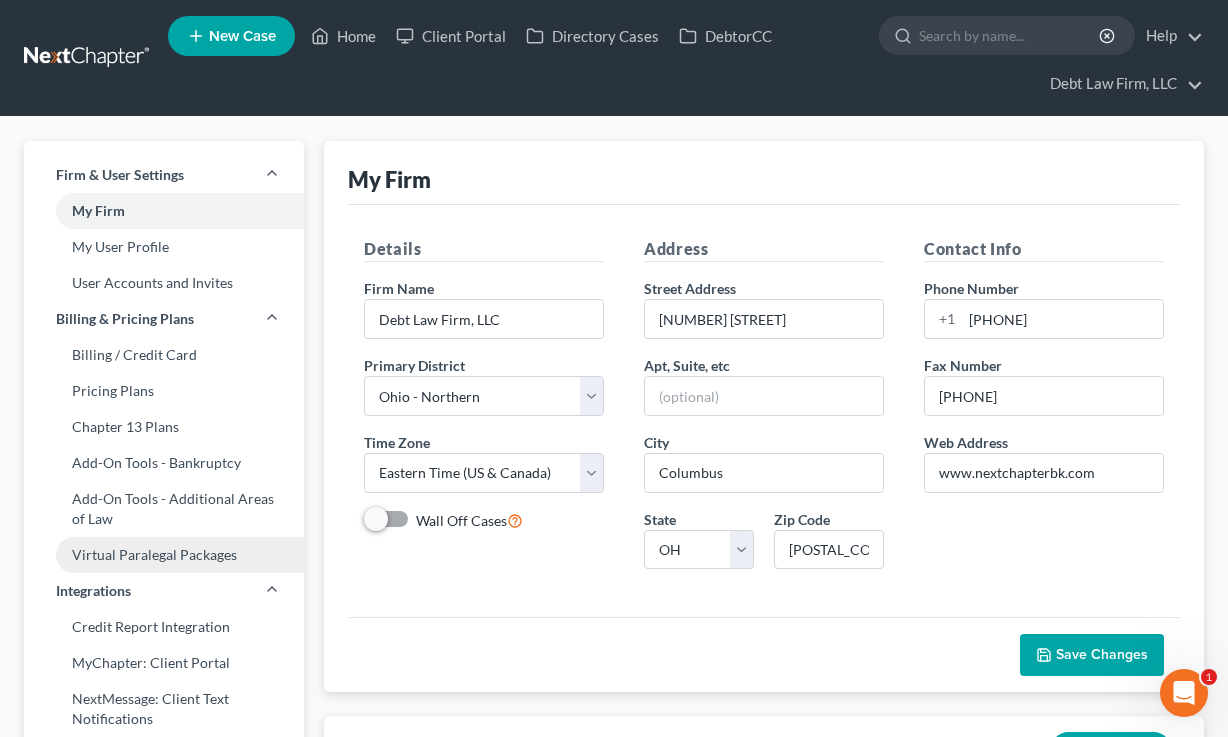 click on "Virtual Paralegal Packages" at bounding box center (164, 555) 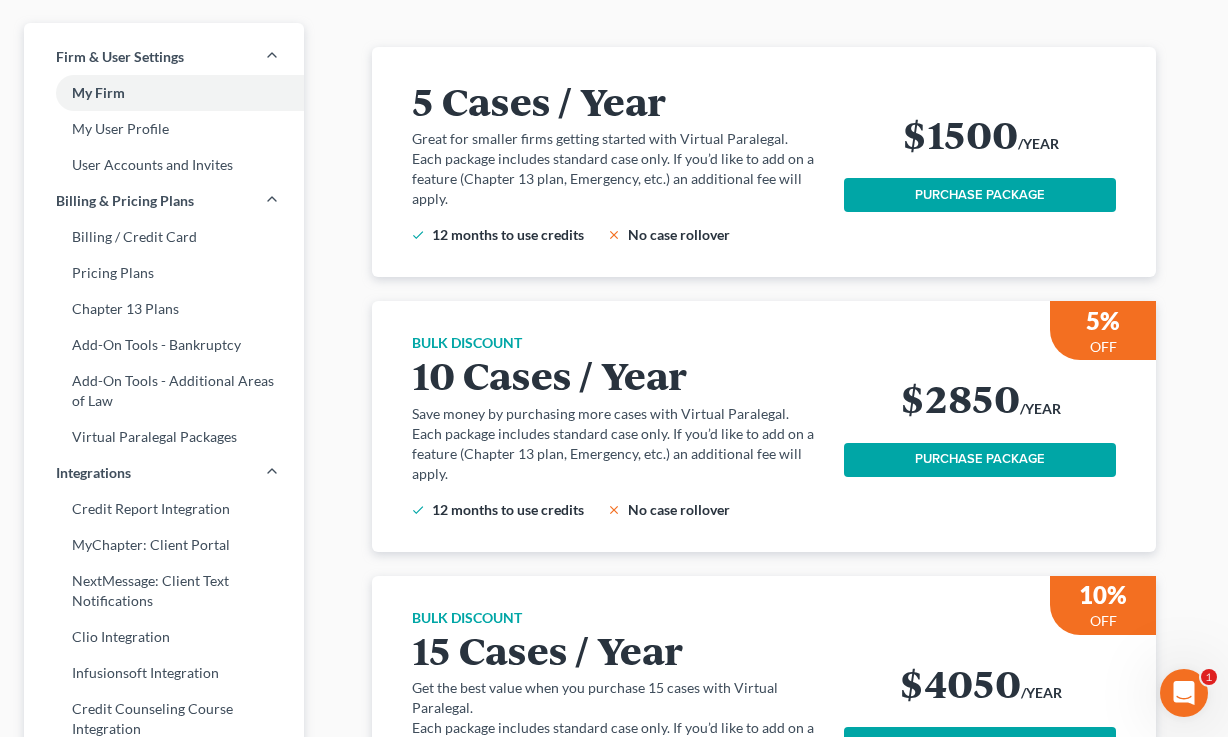 scroll, scrollTop: 182, scrollLeft: 0, axis: vertical 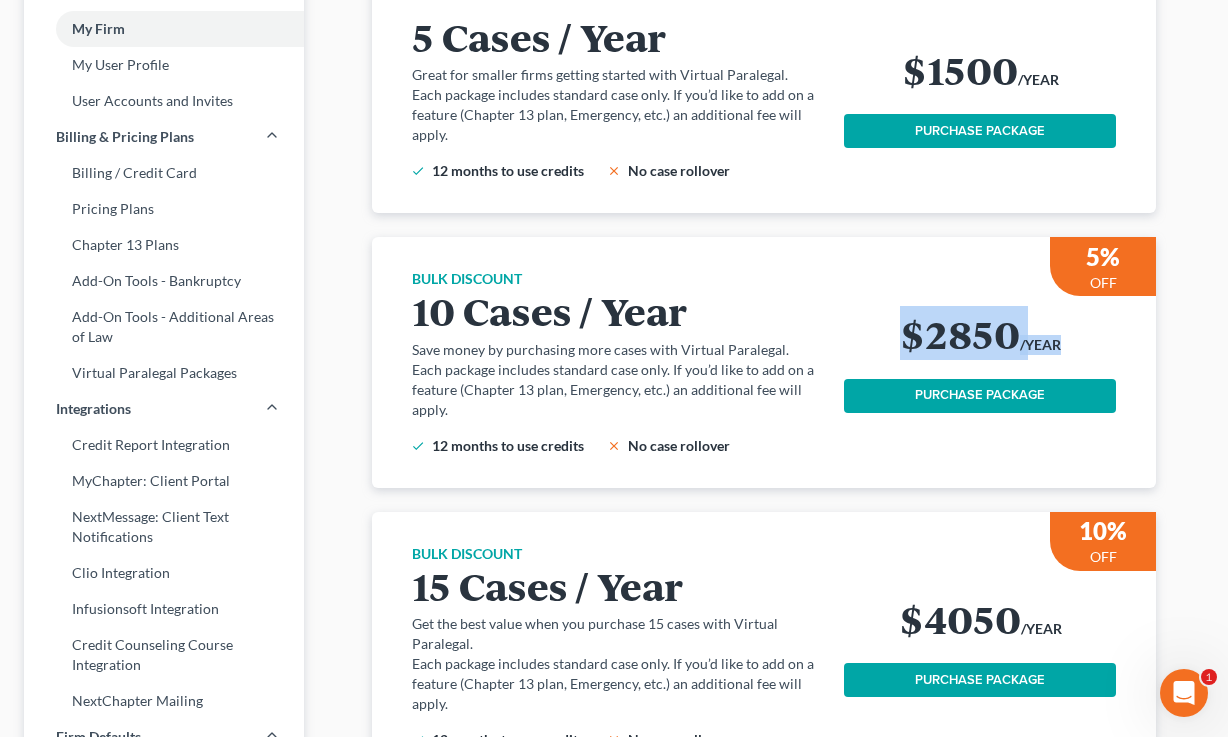 drag, startPoint x: 1080, startPoint y: 336, endPoint x: 902, endPoint y: 323, distance: 178.47409 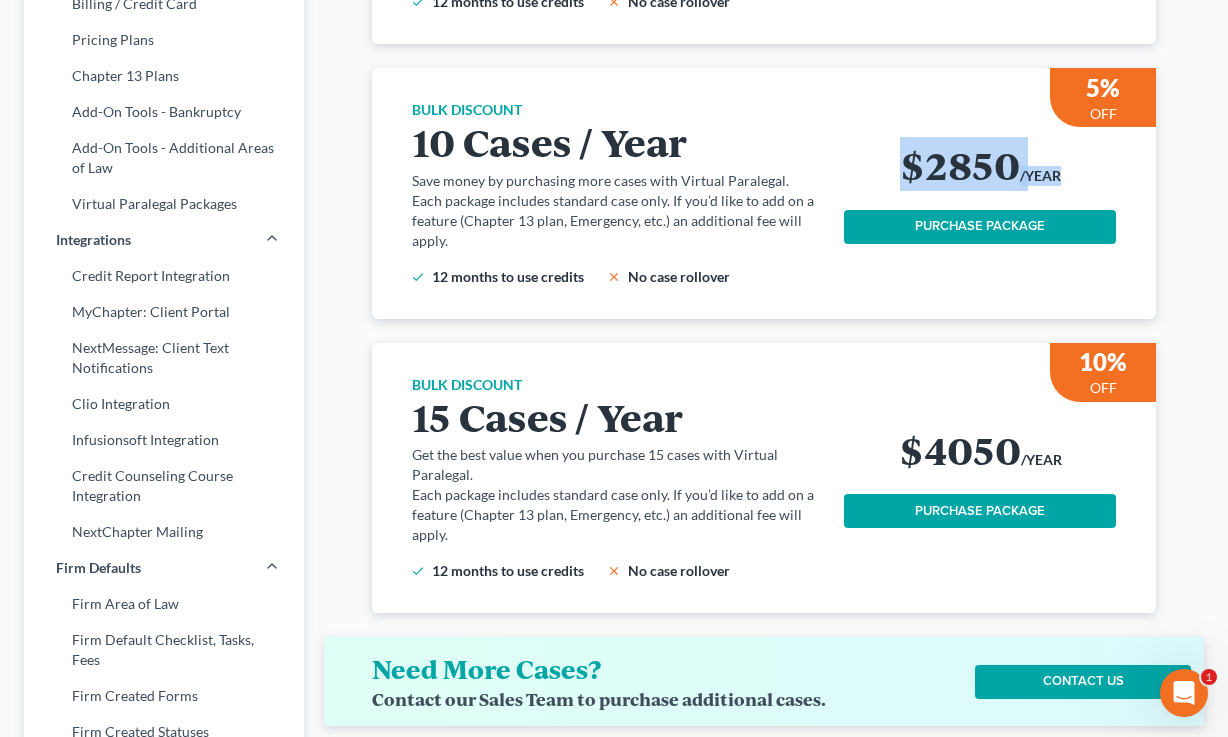 scroll, scrollTop: 366, scrollLeft: 0, axis: vertical 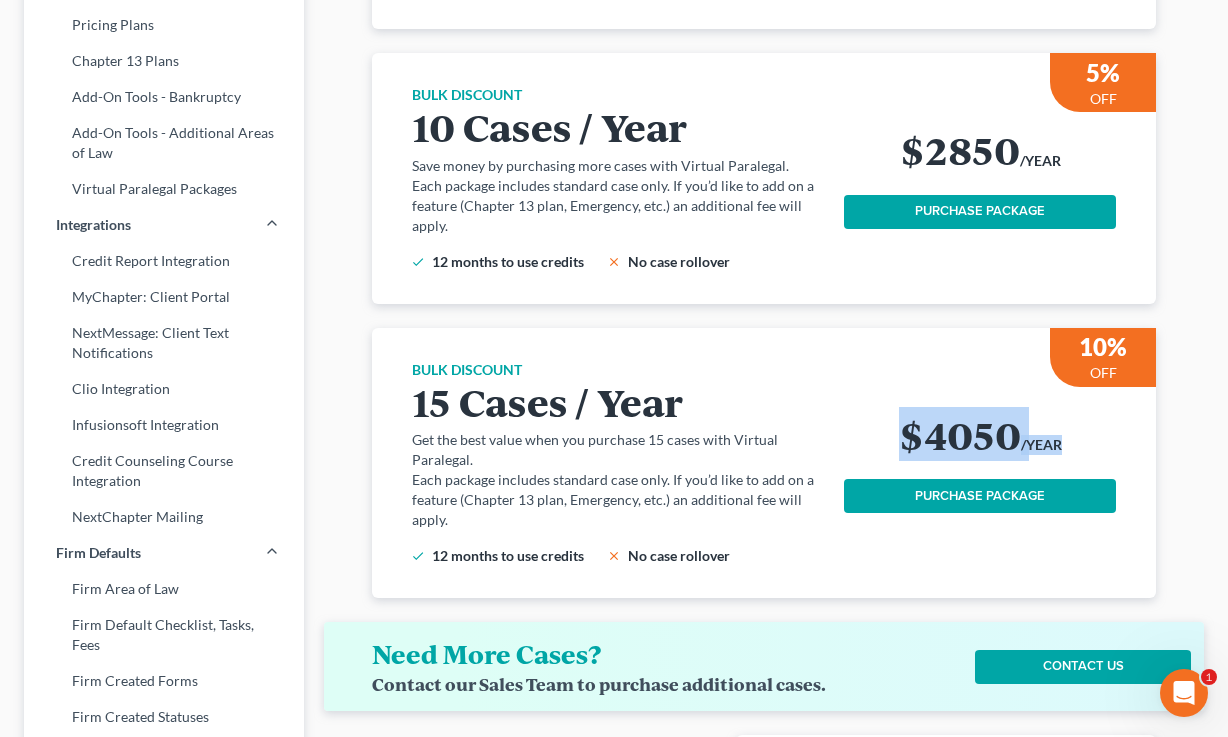 drag, startPoint x: 1098, startPoint y: 441, endPoint x: 896, endPoint y: 449, distance: 202.15836 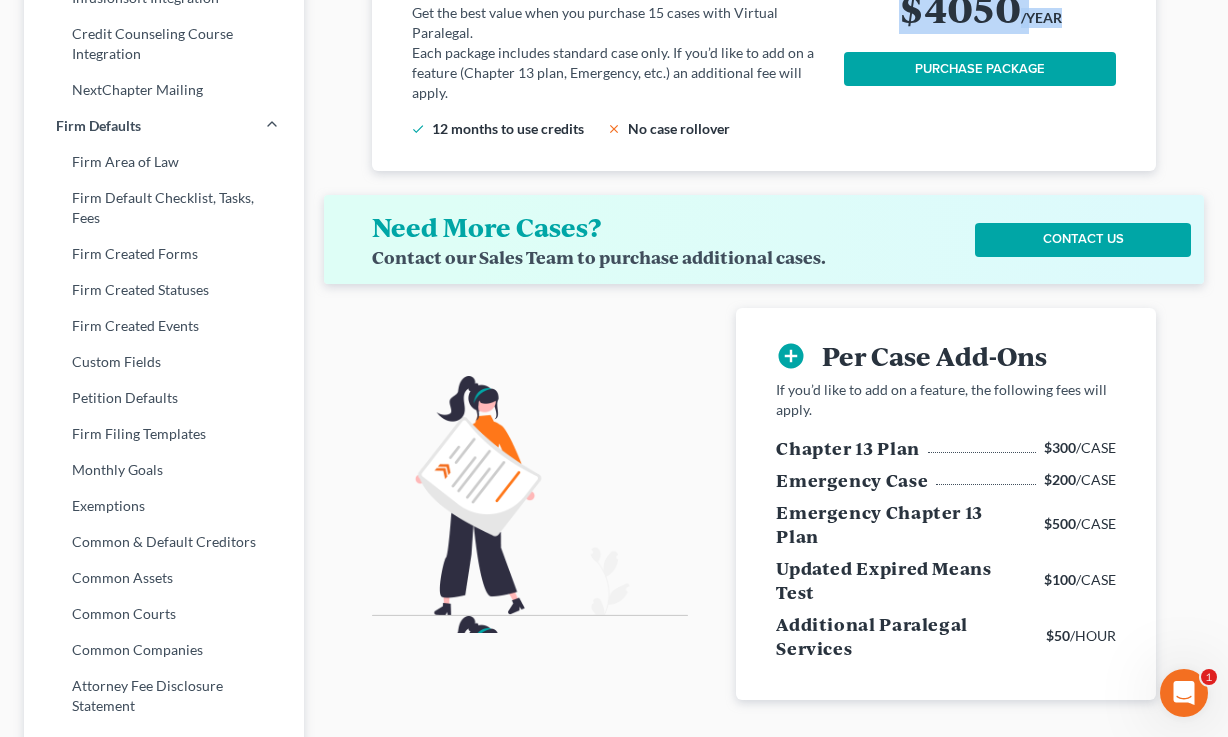 scroll, scrollTop: 0, scrollLeft: 0, axis: both 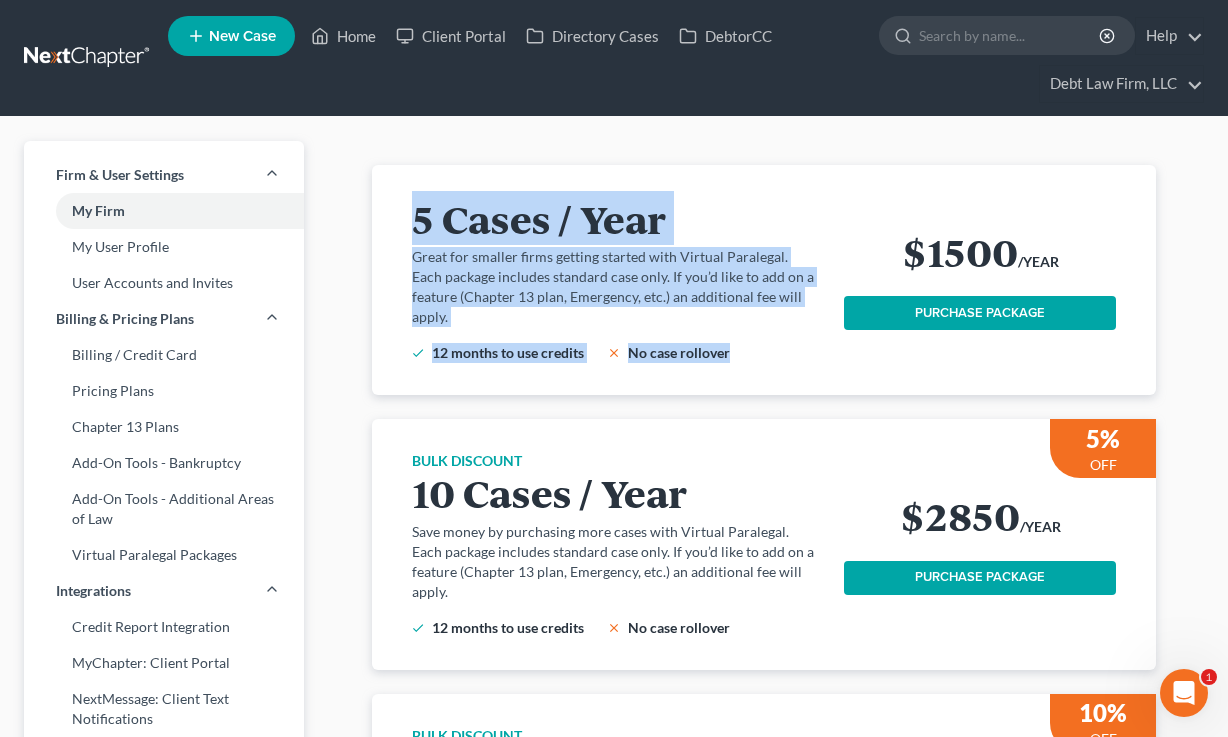 drag, startPoint x: 766, startPoint y: 364, endPoint x: 371, endPoint y: 156, distance: 446.41797 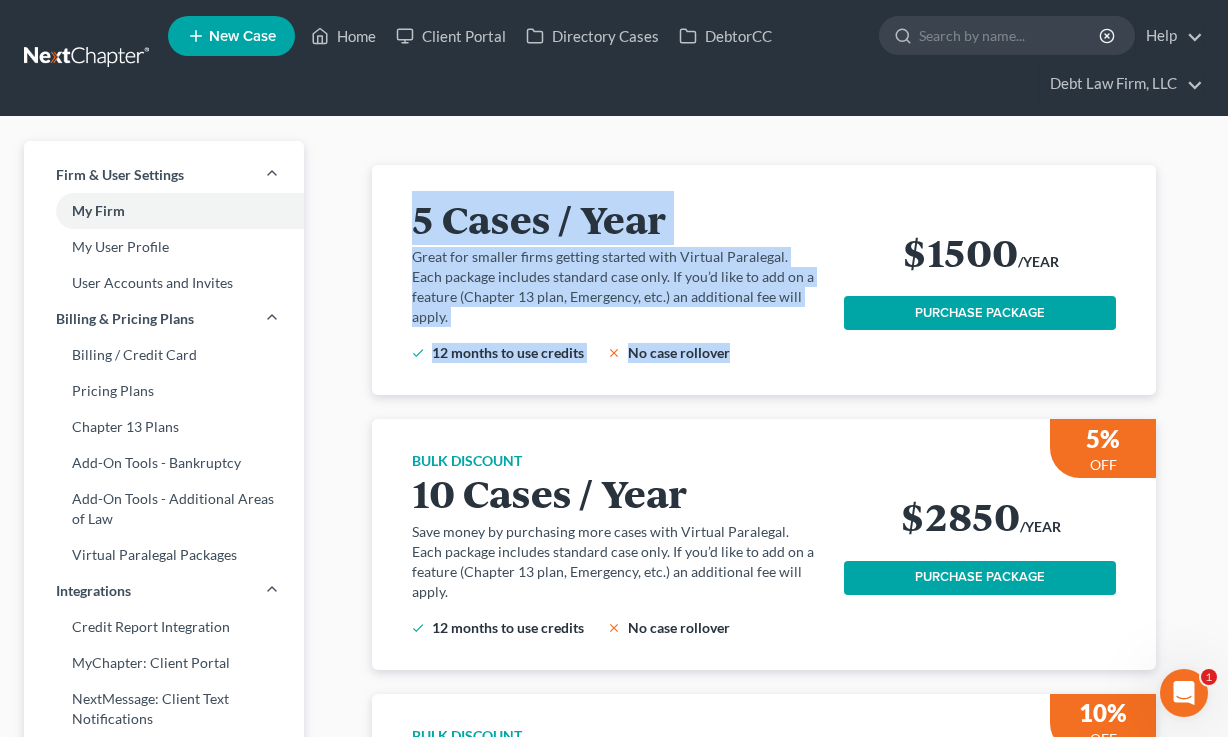click on "Great for smaller firms getting started with Virtual Paralegal." at bounding box center (616, 257) 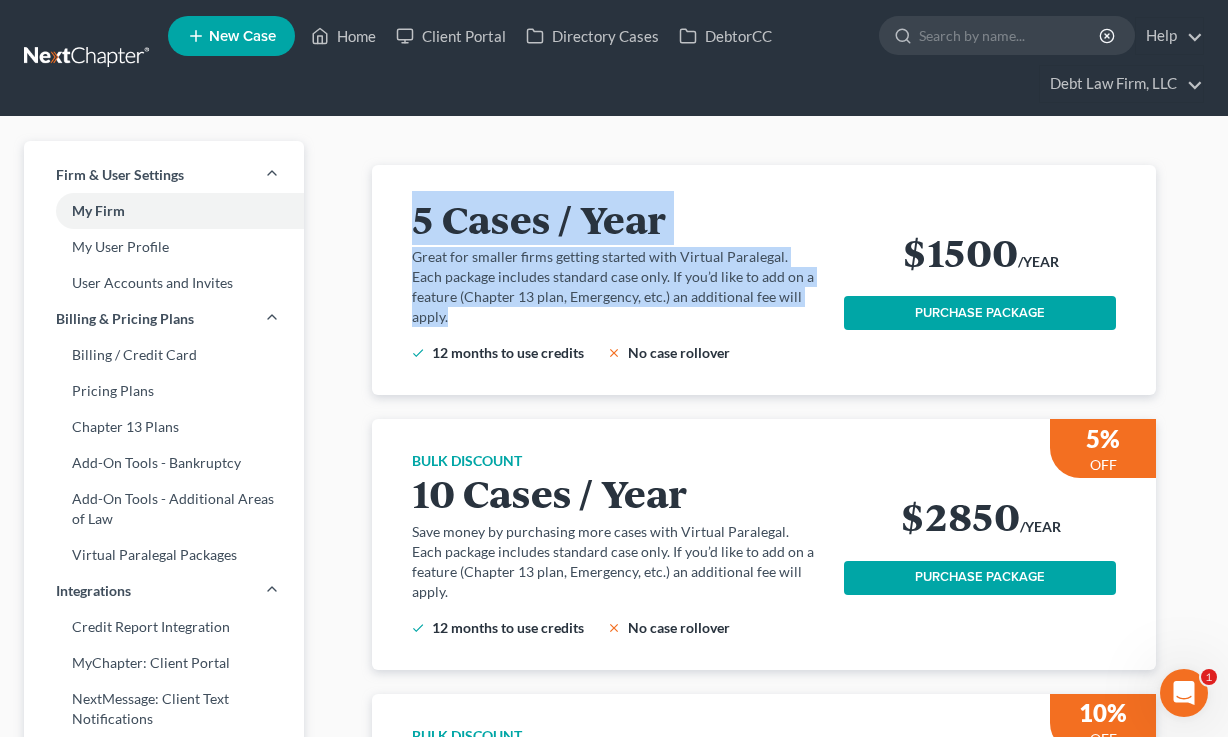 drag, startPoint x: 466, startPoint y: 326, endPoint x: 394, endPoint y: 229, distance: 120.80149 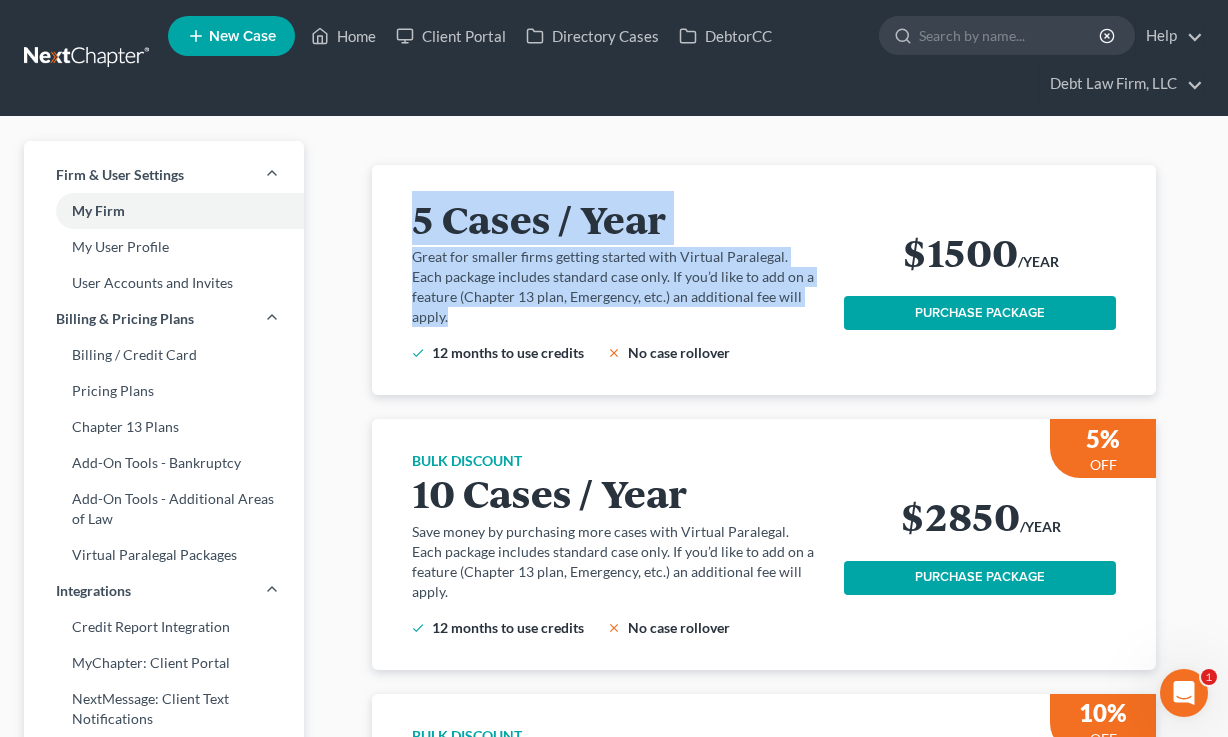 click on "5 Cases / Year Great for smaller firms getting started with Virtual Paralegal. Each package includes standard case only. If you’d like to add on a feature (Chapter 13 plan, Emergency, etc.) an additional fee will apply. 12 months to use credits No case rollover $[PRICE] /YEAR PURCHASE PACKAGE" at bounding box center (764, 280) 